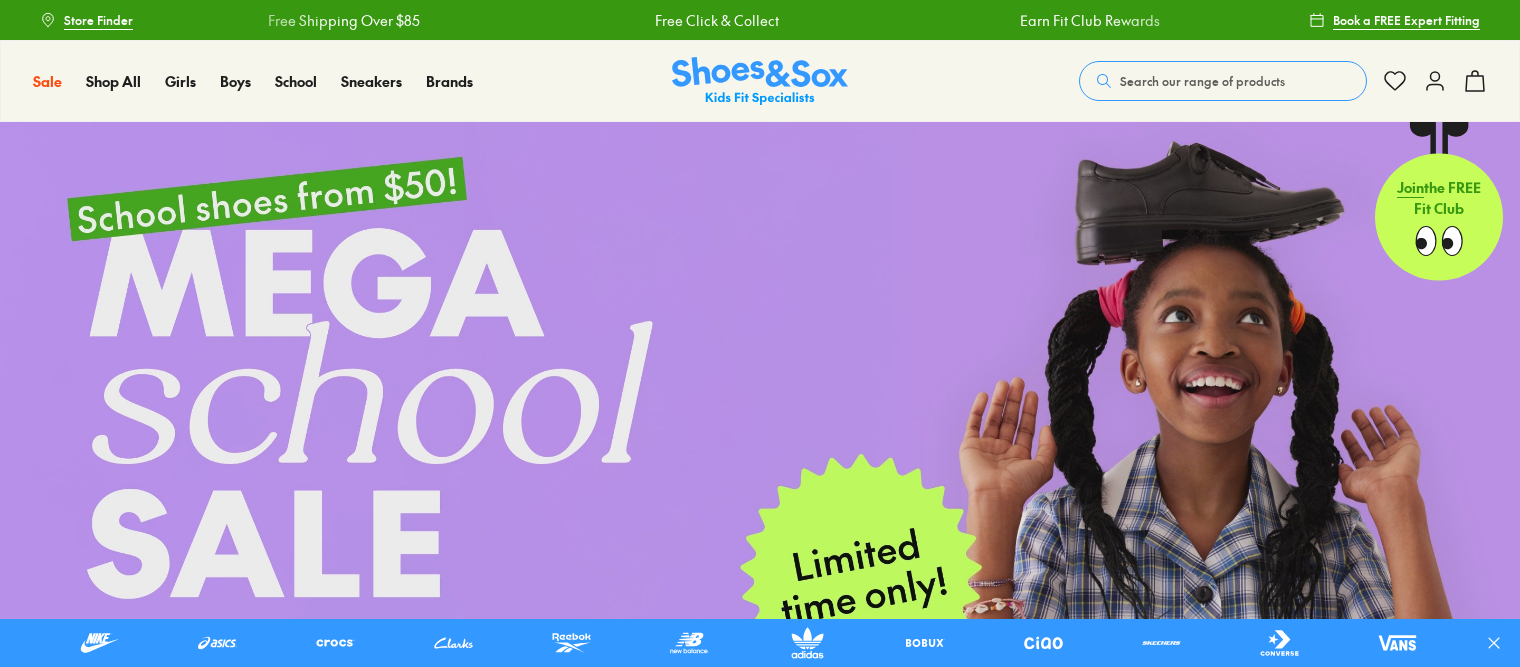 scroll, scrollTop: 0, scrollLeft: 0, axis: both 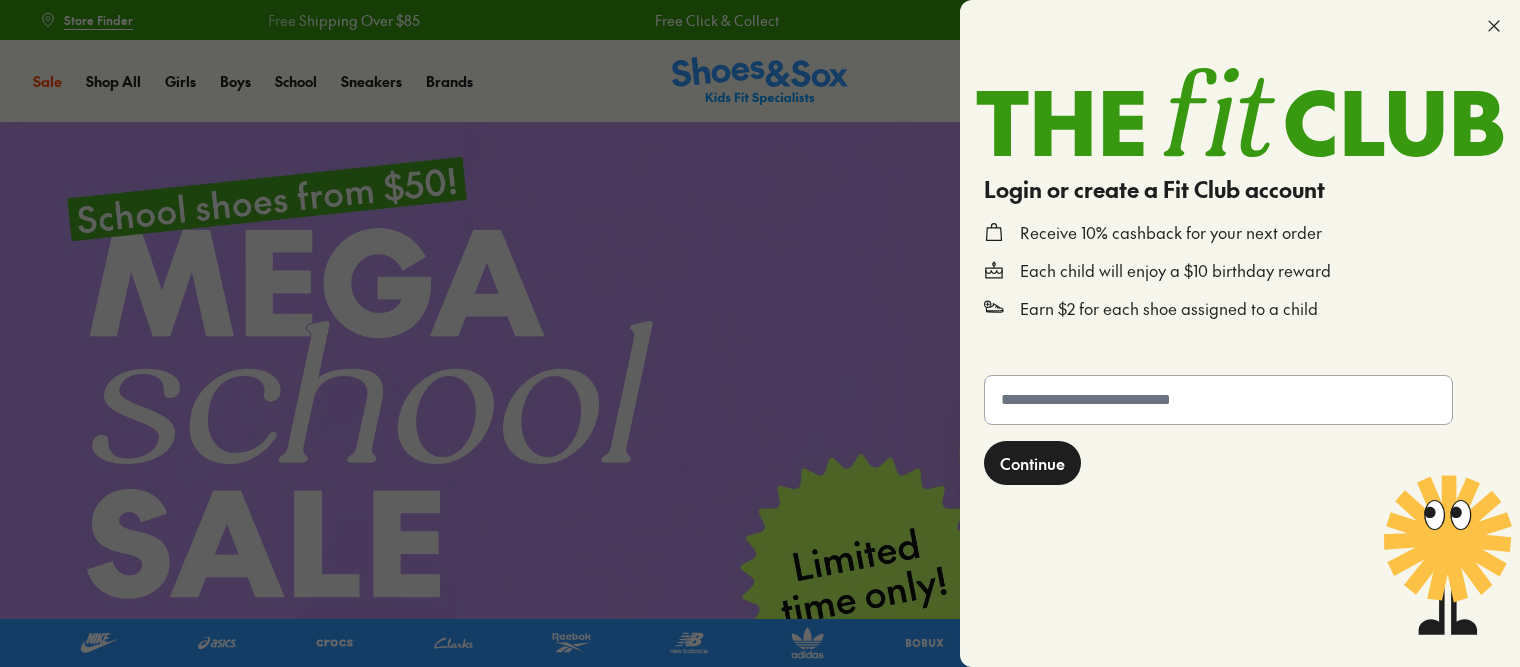 click 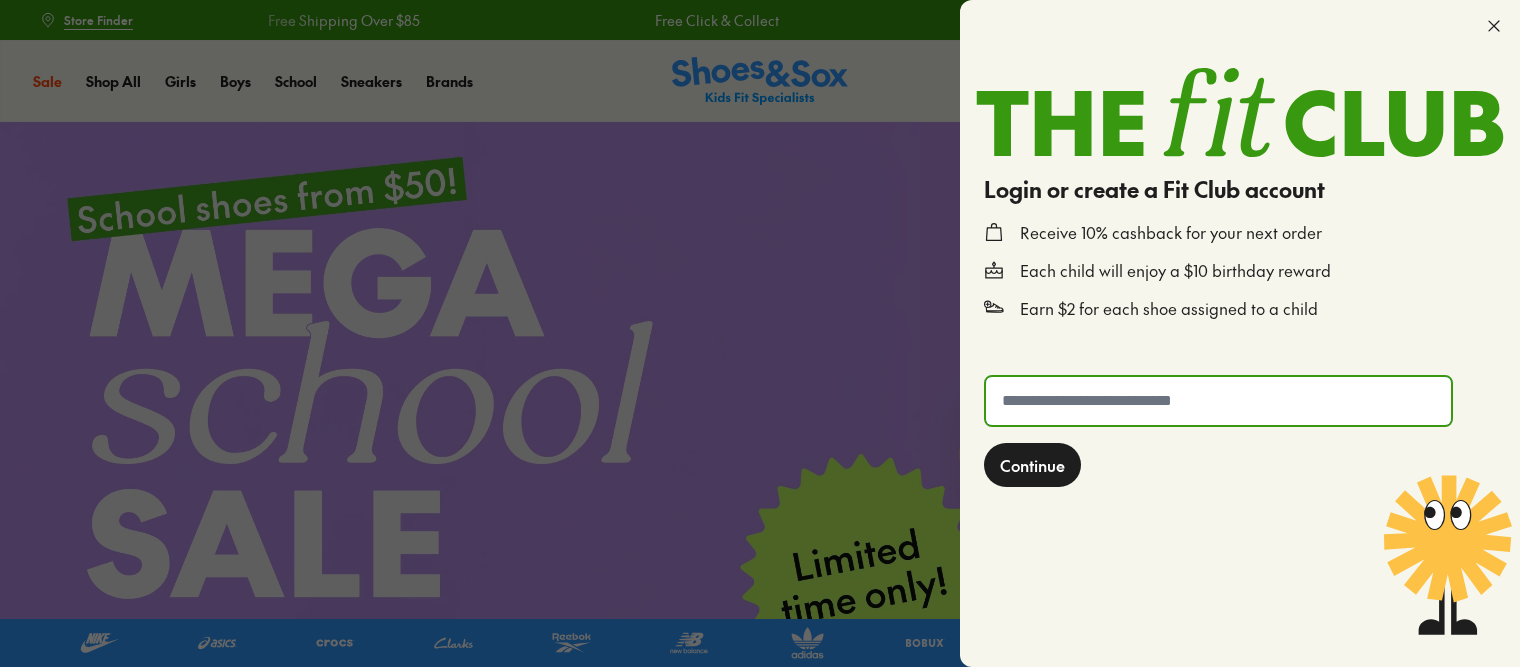 type on "**********" 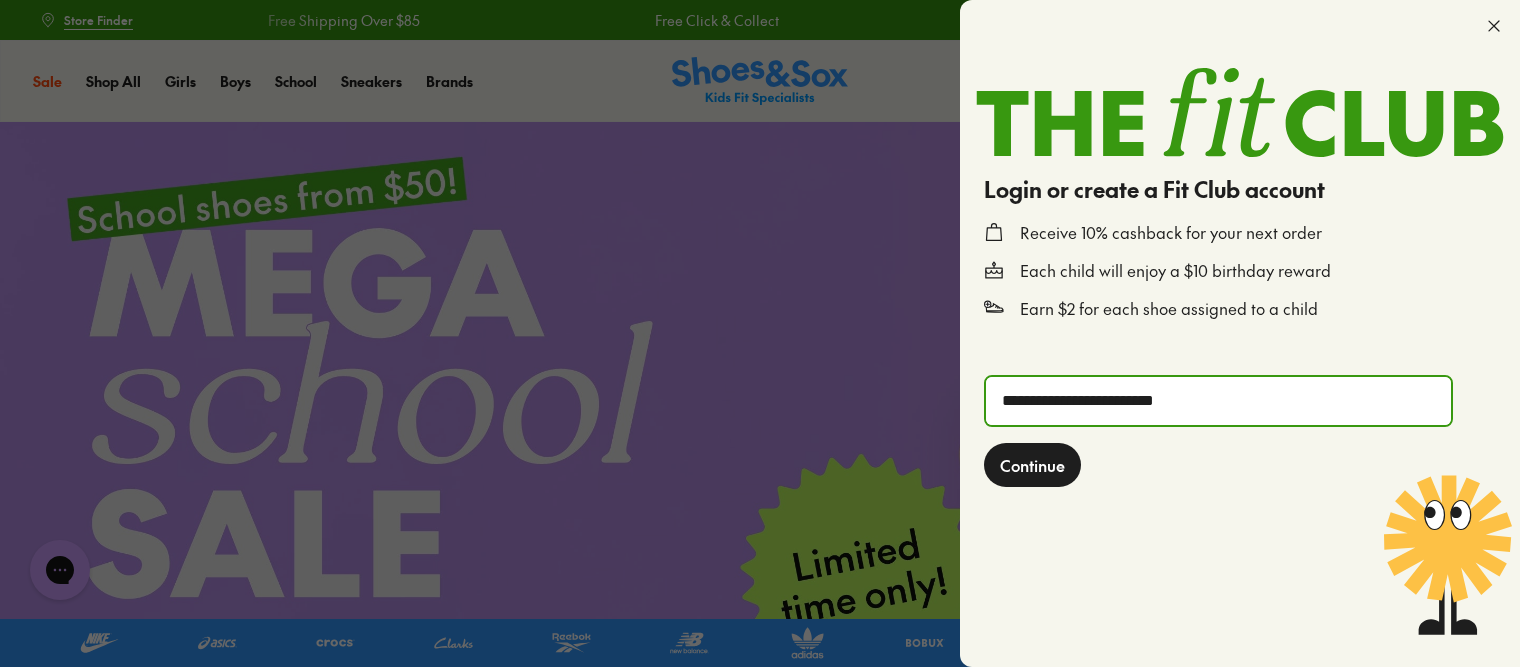 click on "Continue" 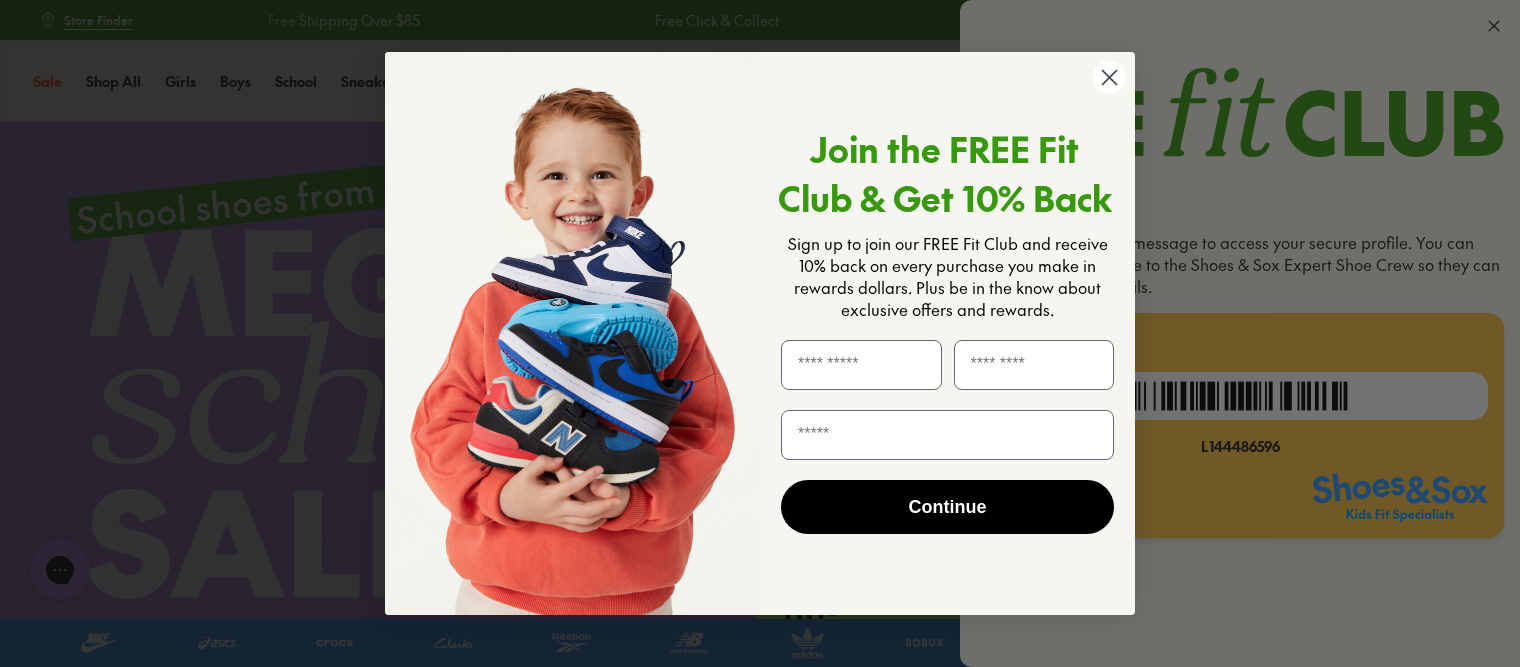 scroll, scrollTop: 0, scrollLeft: 0, axis: both 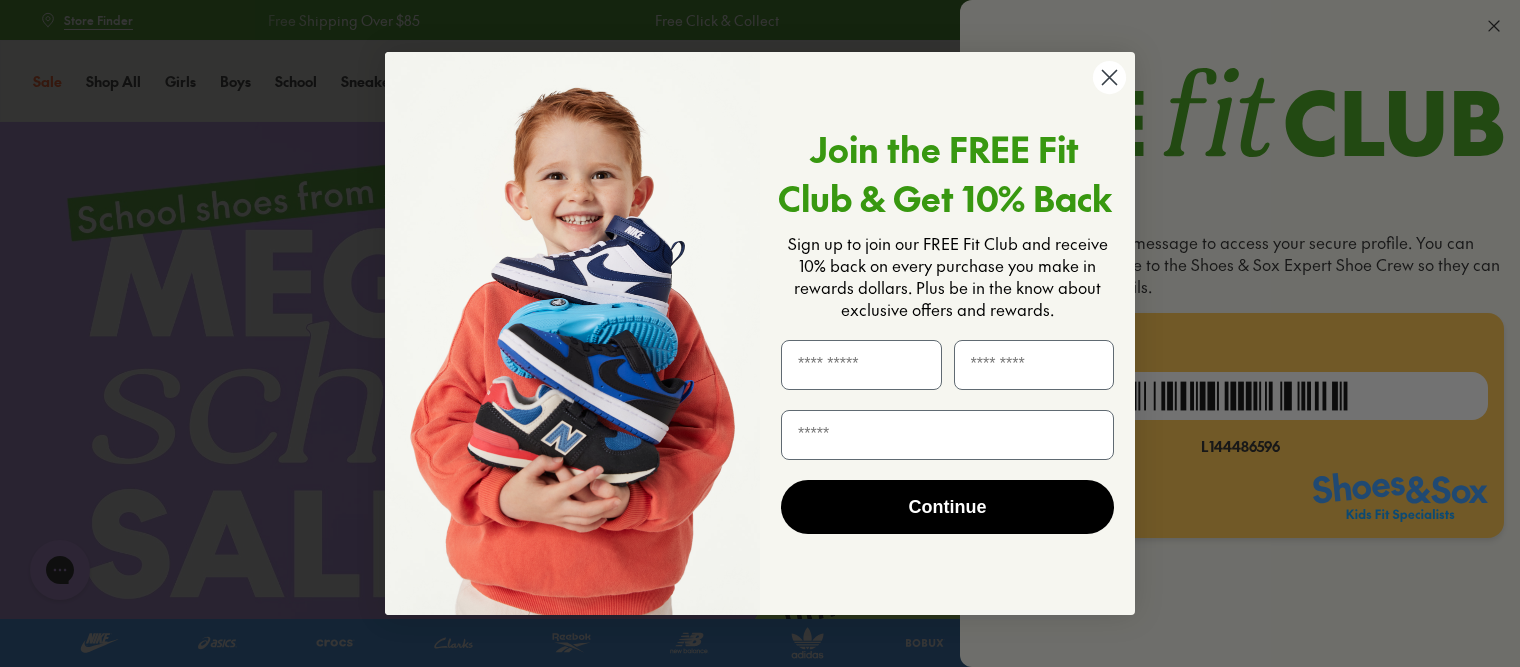 click 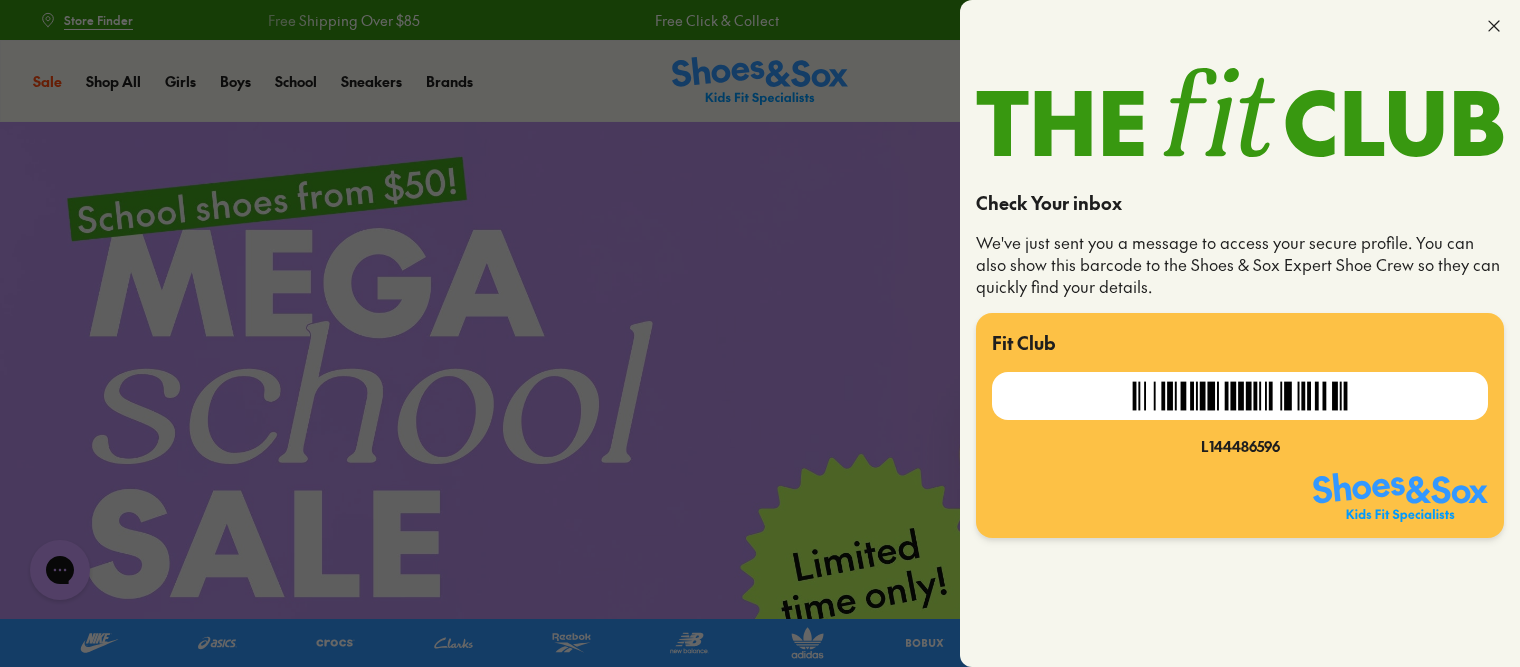 click at bounding box center (760, 7320) 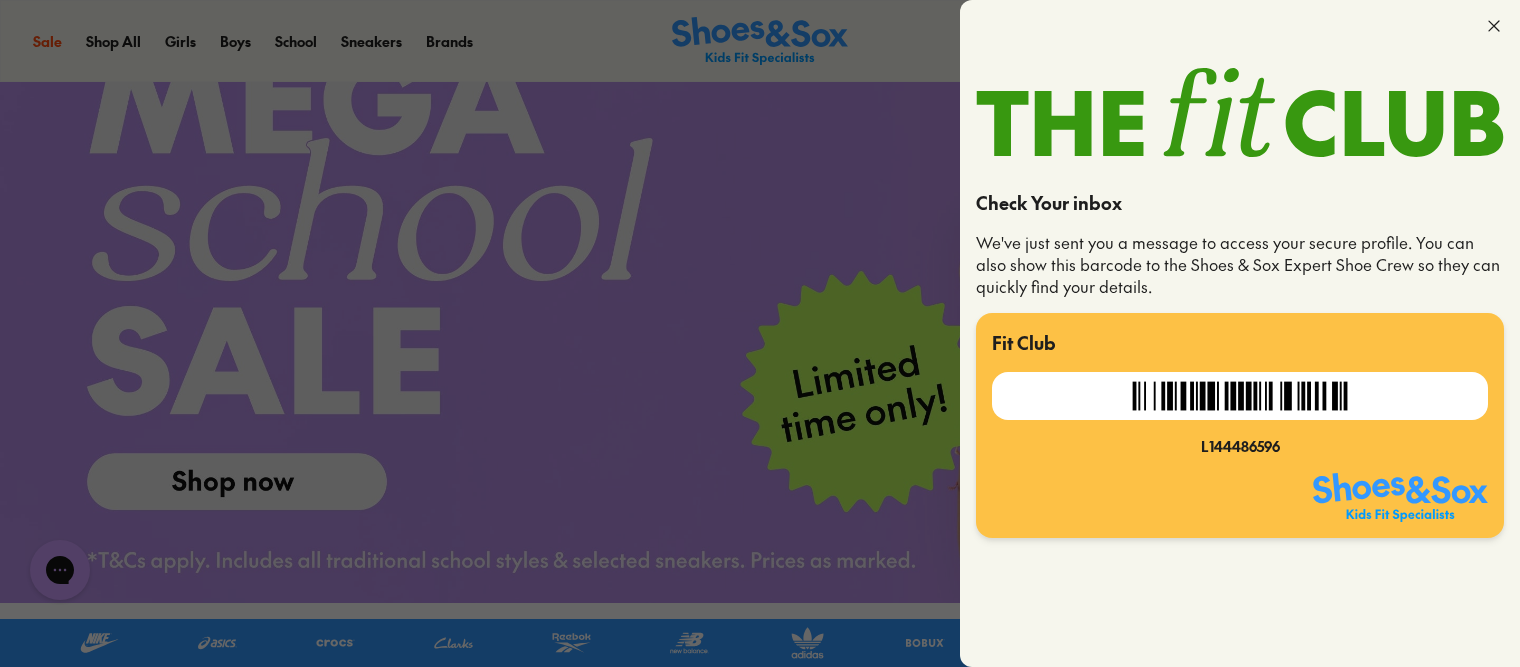 scroll, scrollTop: 190, scrollLeft: 0, axis: vertical 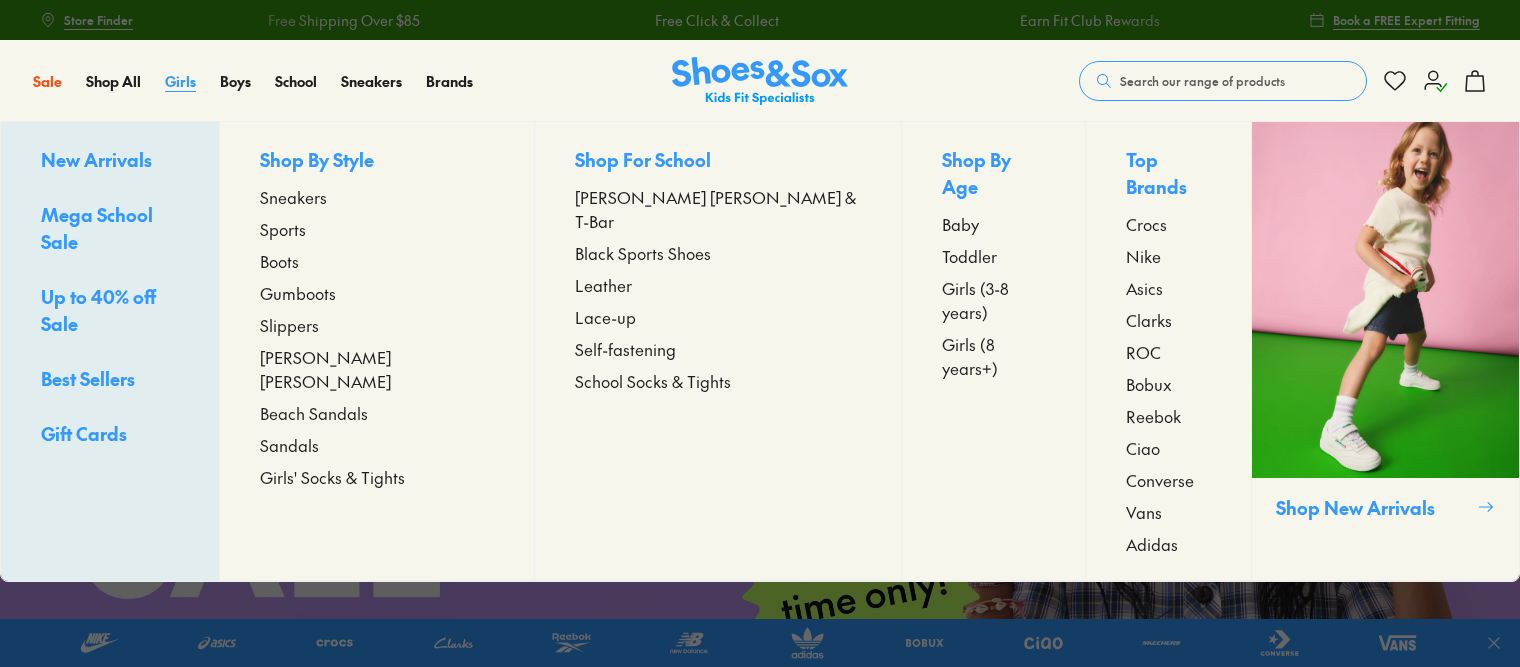 click on "Girls" at bounding box center [180, 81] 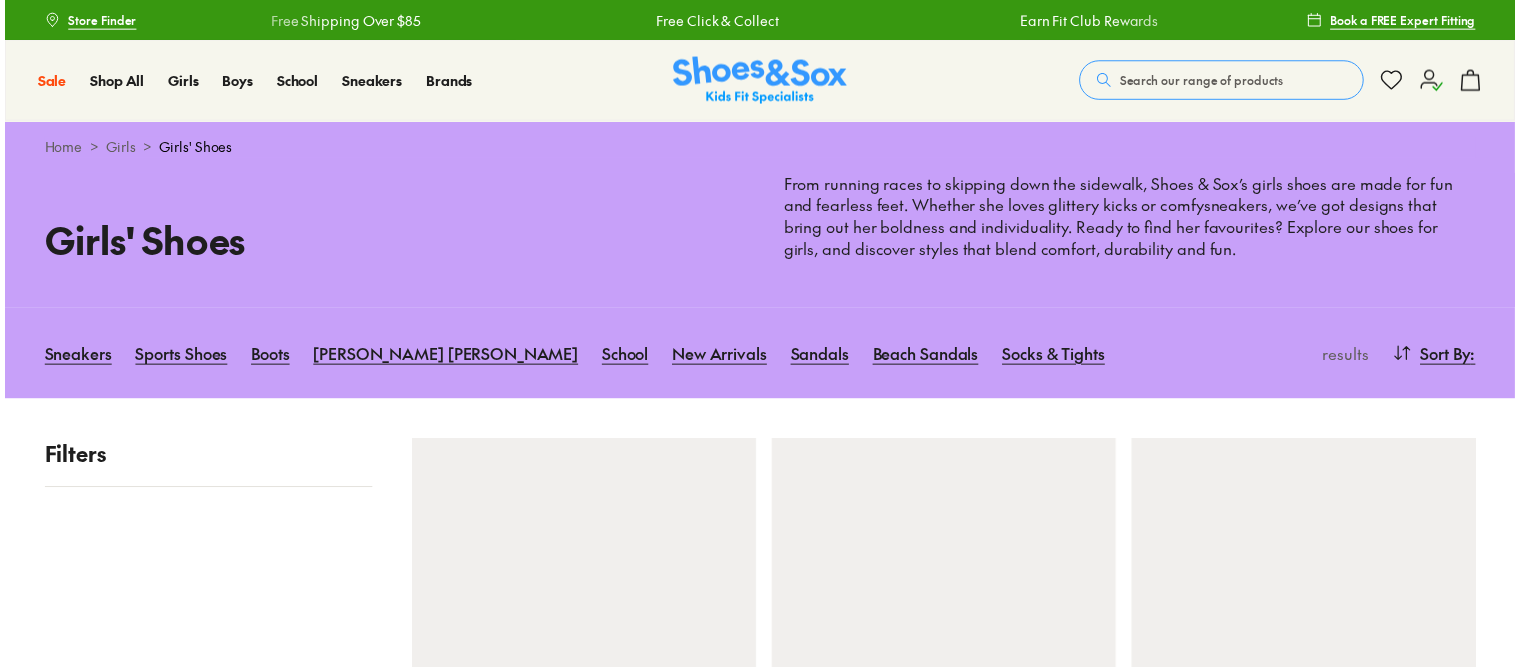 scroll, scrollTop: 0, scrollLeft: 0, axis: both 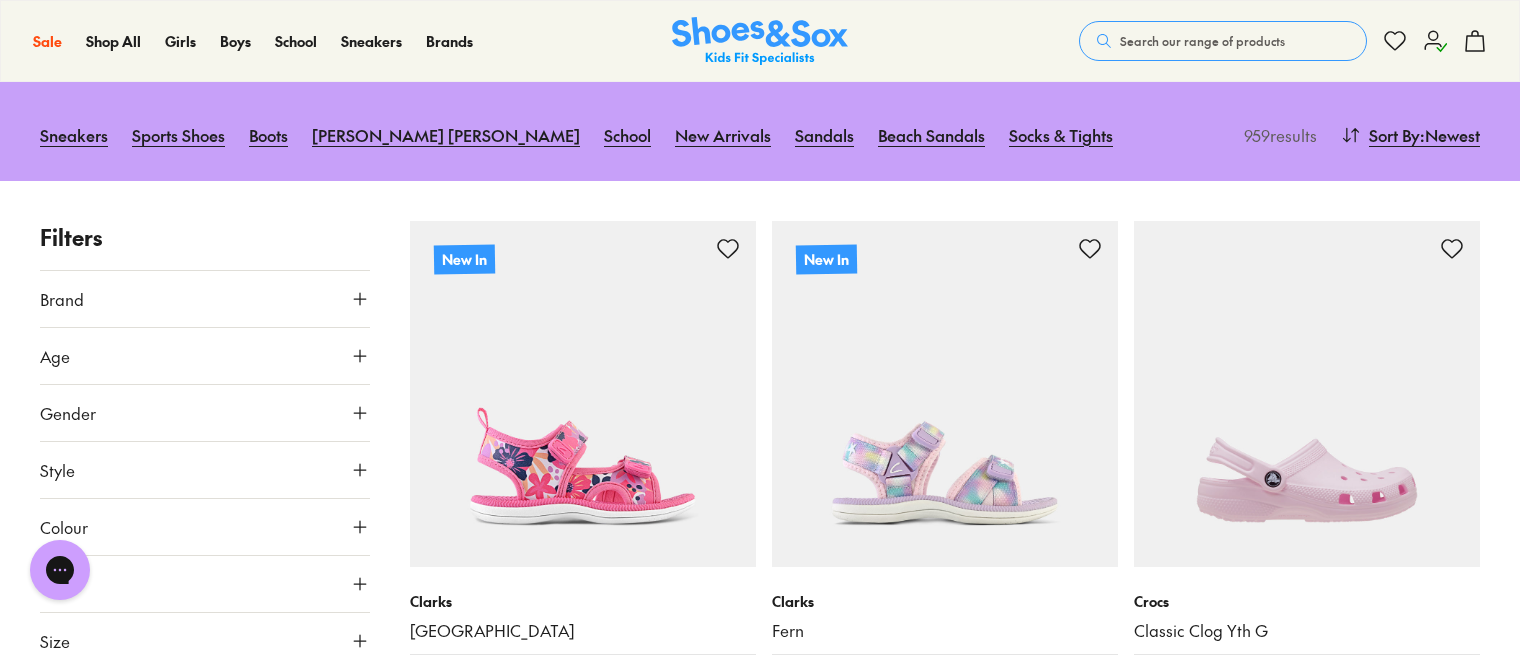 click on "Brand" at bounding box center (205, 299) 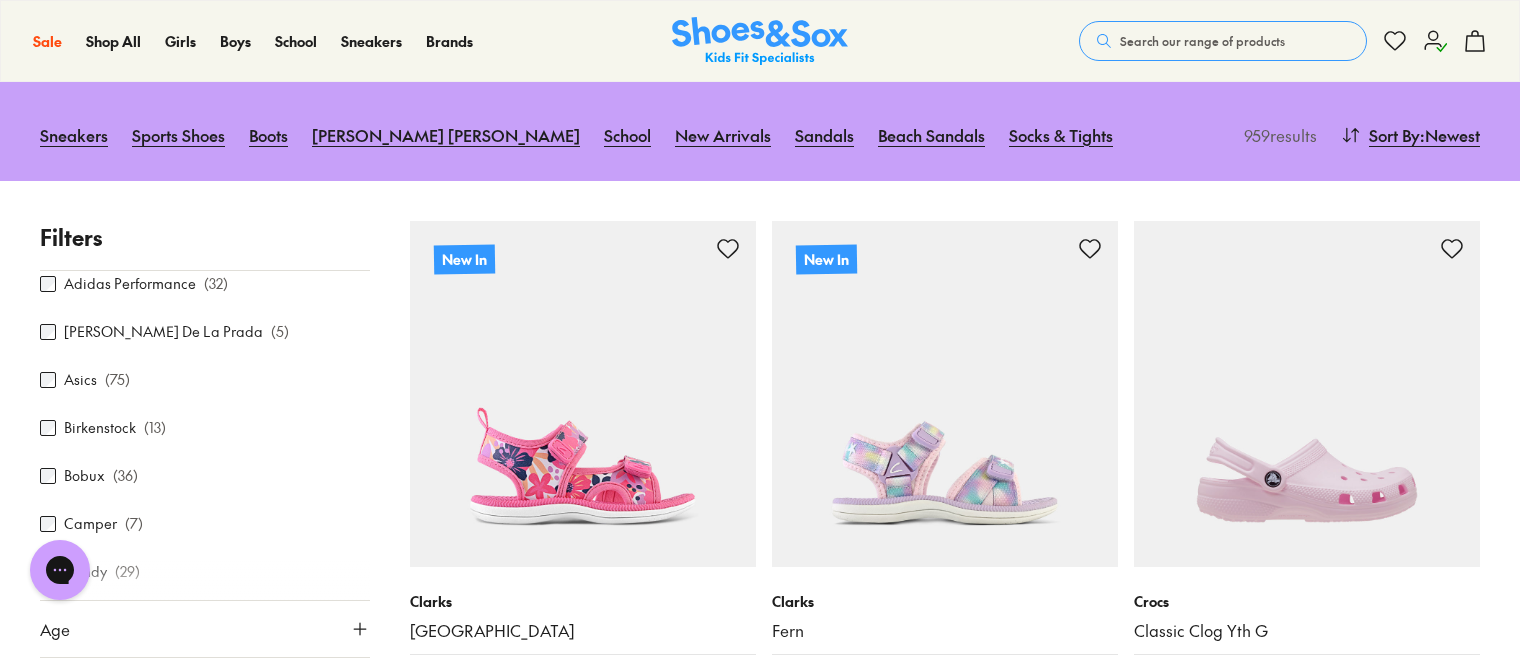 scroll, scrollTop: 111, scrollLeft: 0, axis: vertical 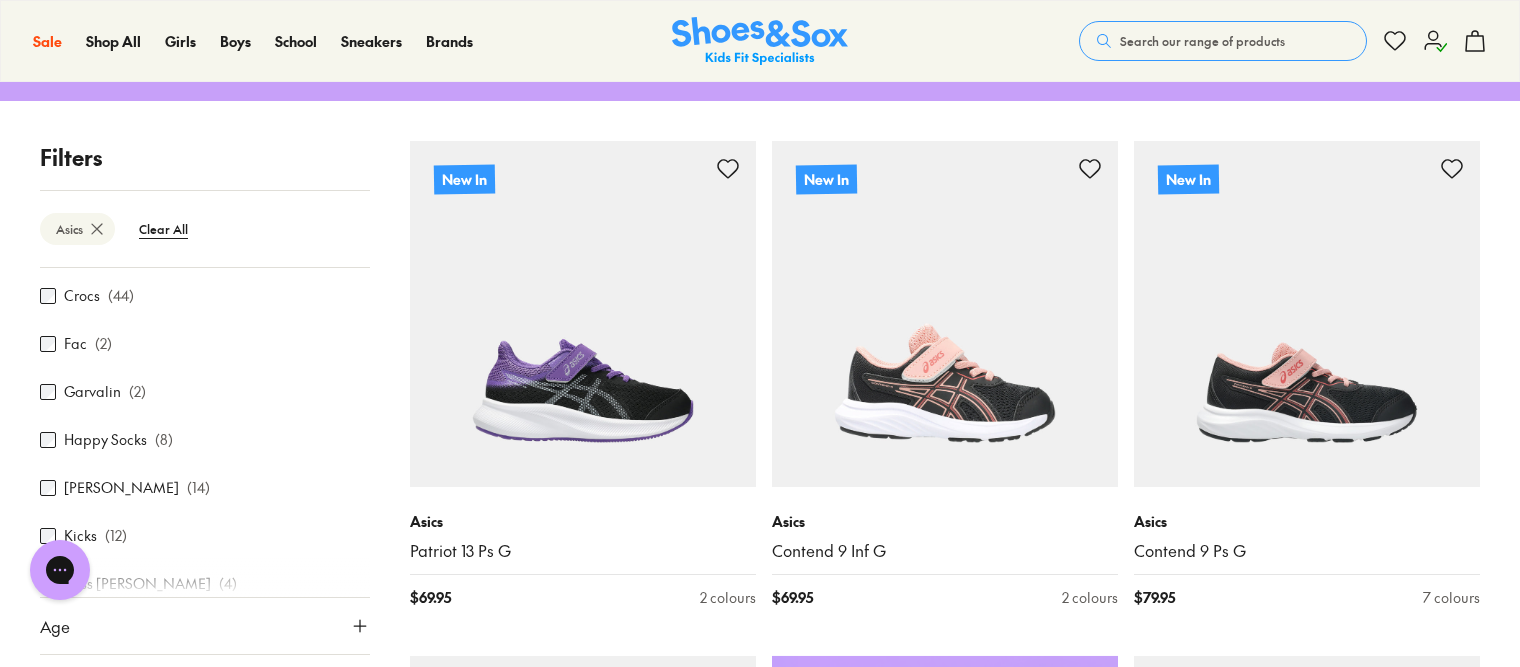click on "Age" at bounding box center [205, 626] 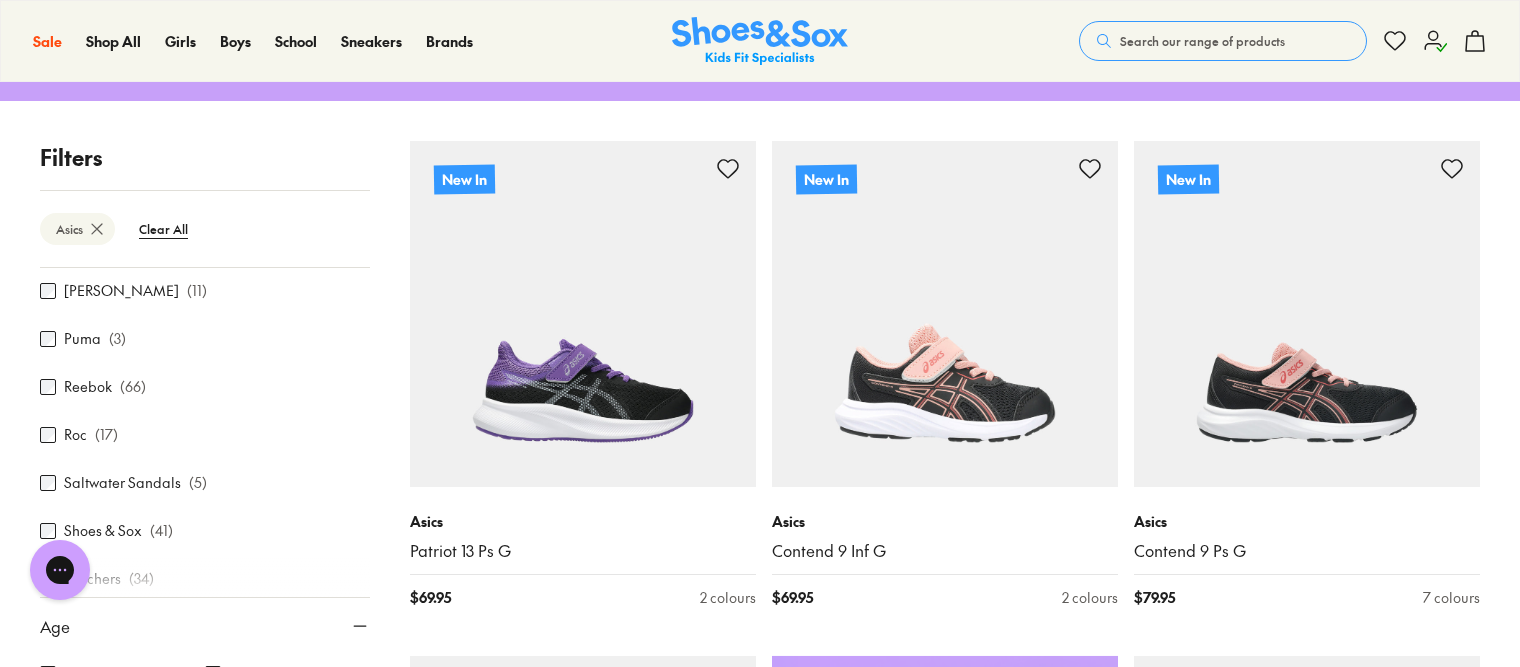 scroll, scrollTop: 999, scrollLeft: 0, axis: vertical 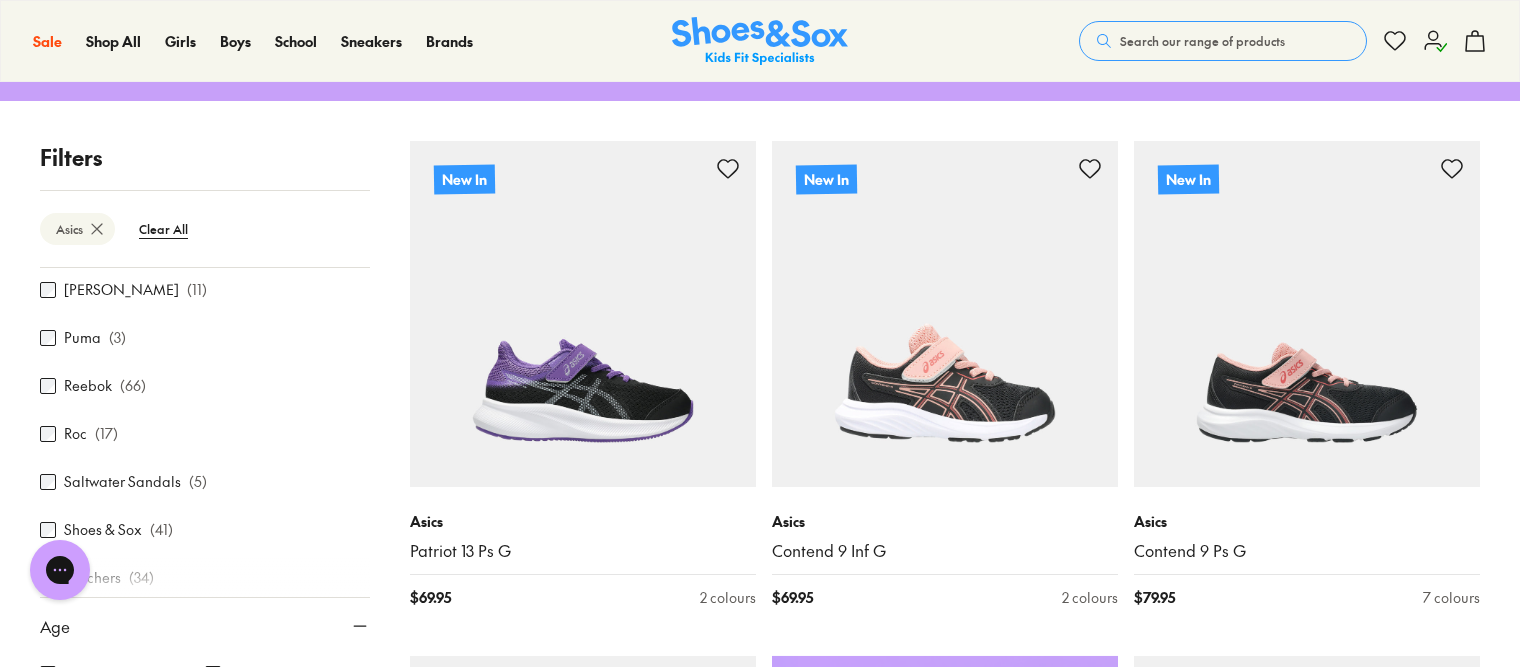 click on "Filters" at bounding box center [205, 157] 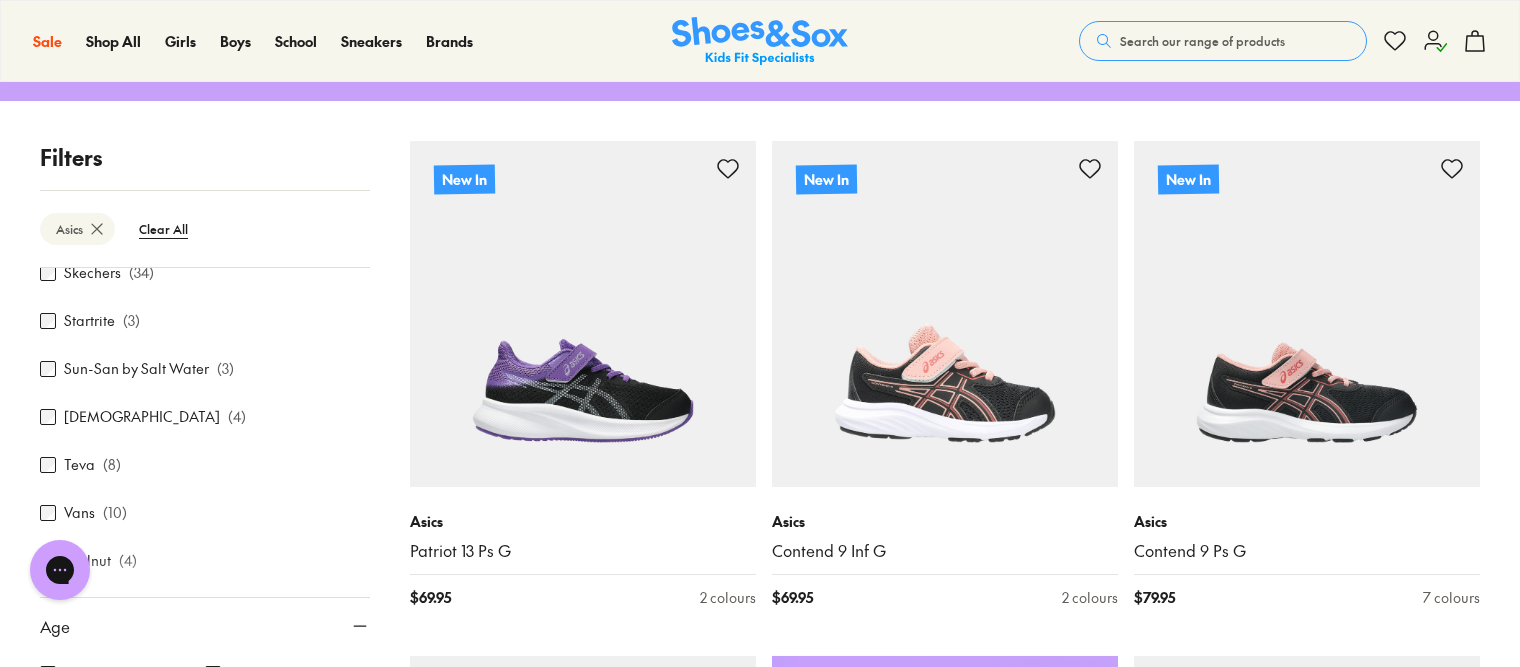scroll, scrollTop: 1352, scrollLeft: 0, axis: vertical 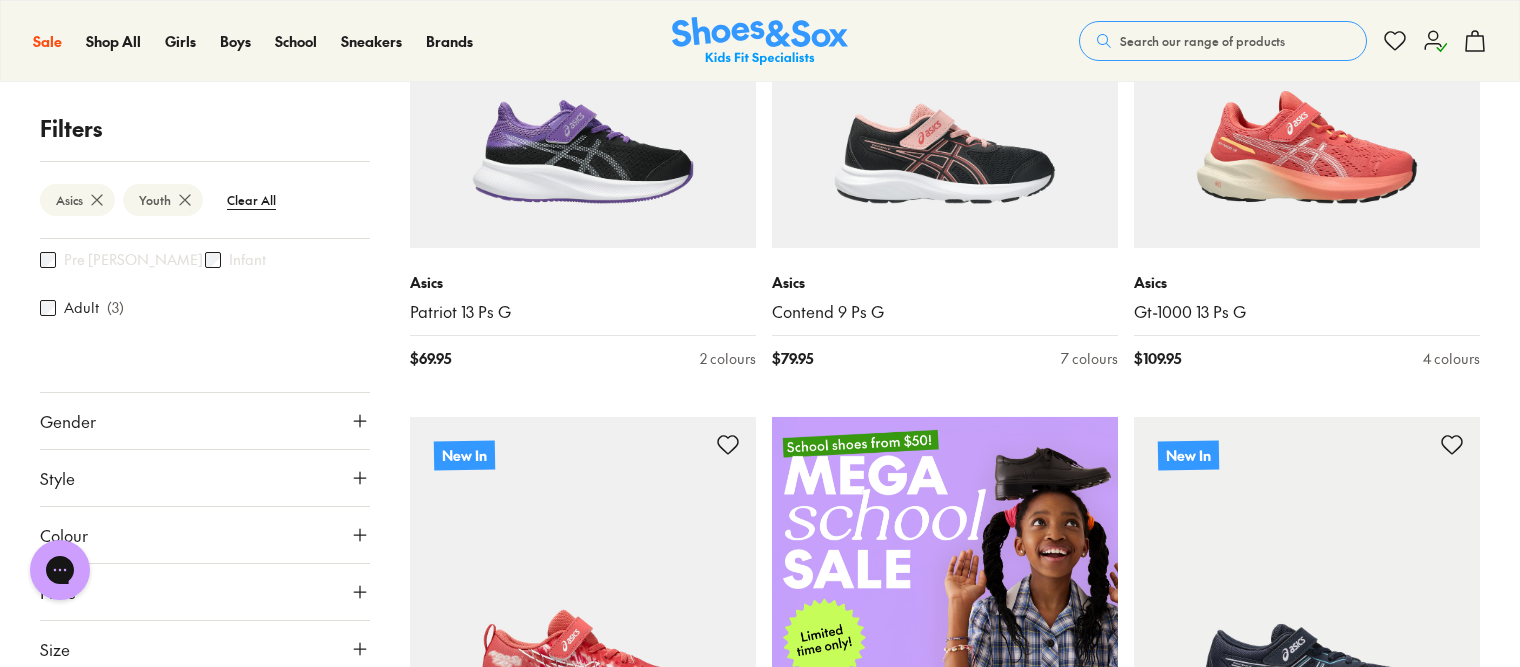 click on "Gender" at bounding box center (205, 421) 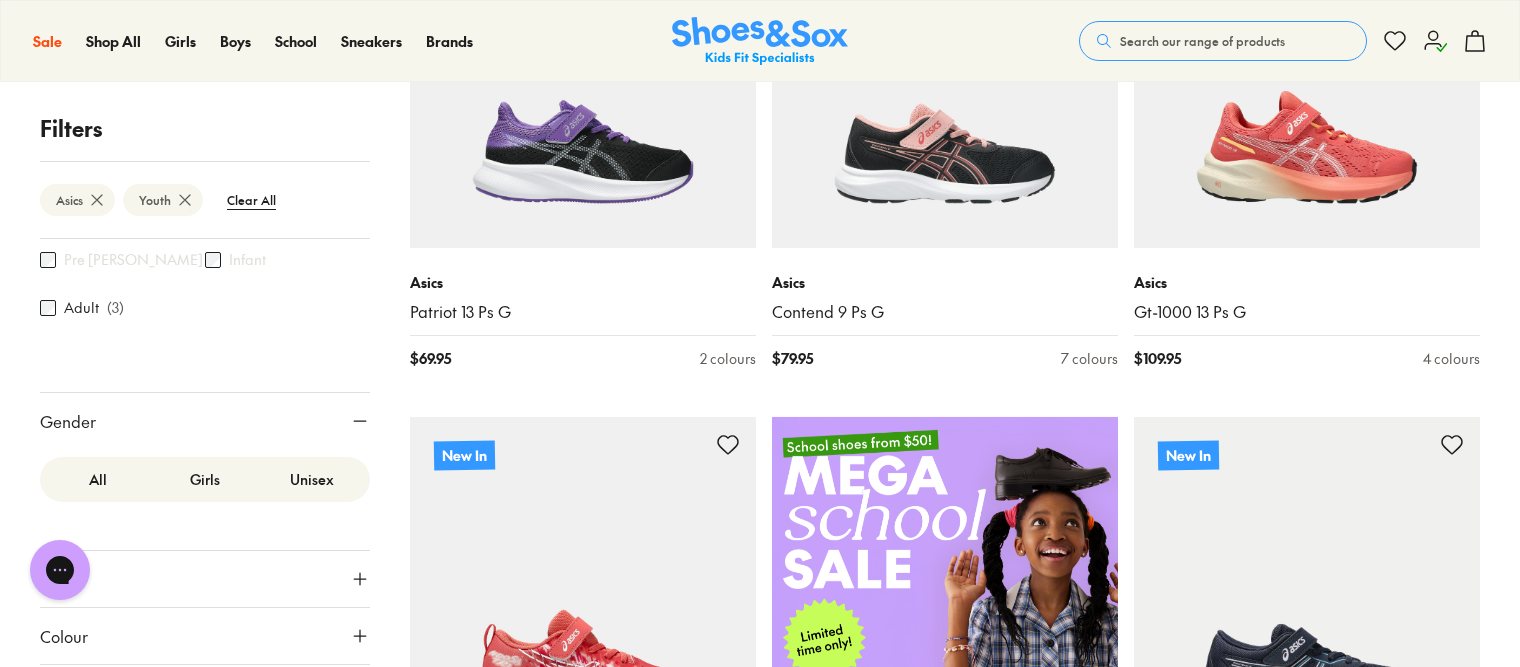 click on "Girls" at bounding box center (204, 479) 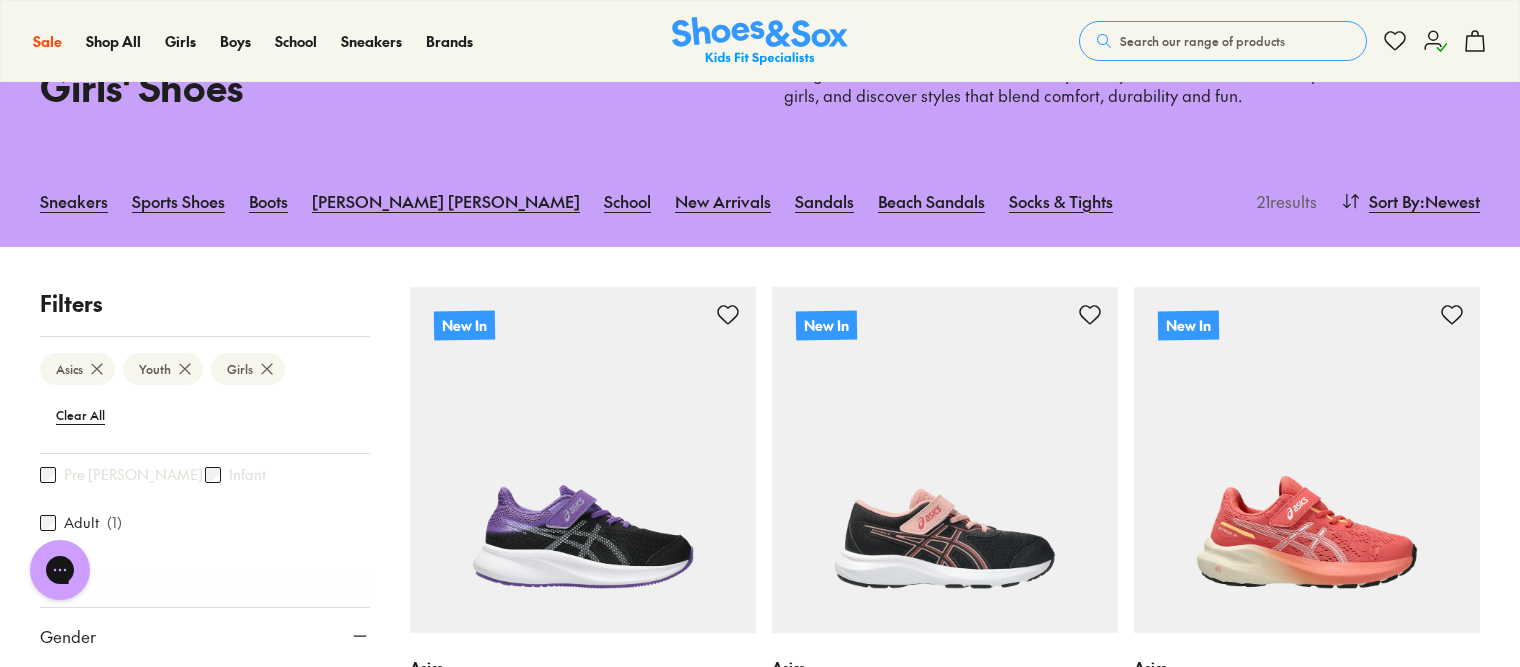 scroll, scrollTop: 210, scrollLeft: 0, axis: vertical 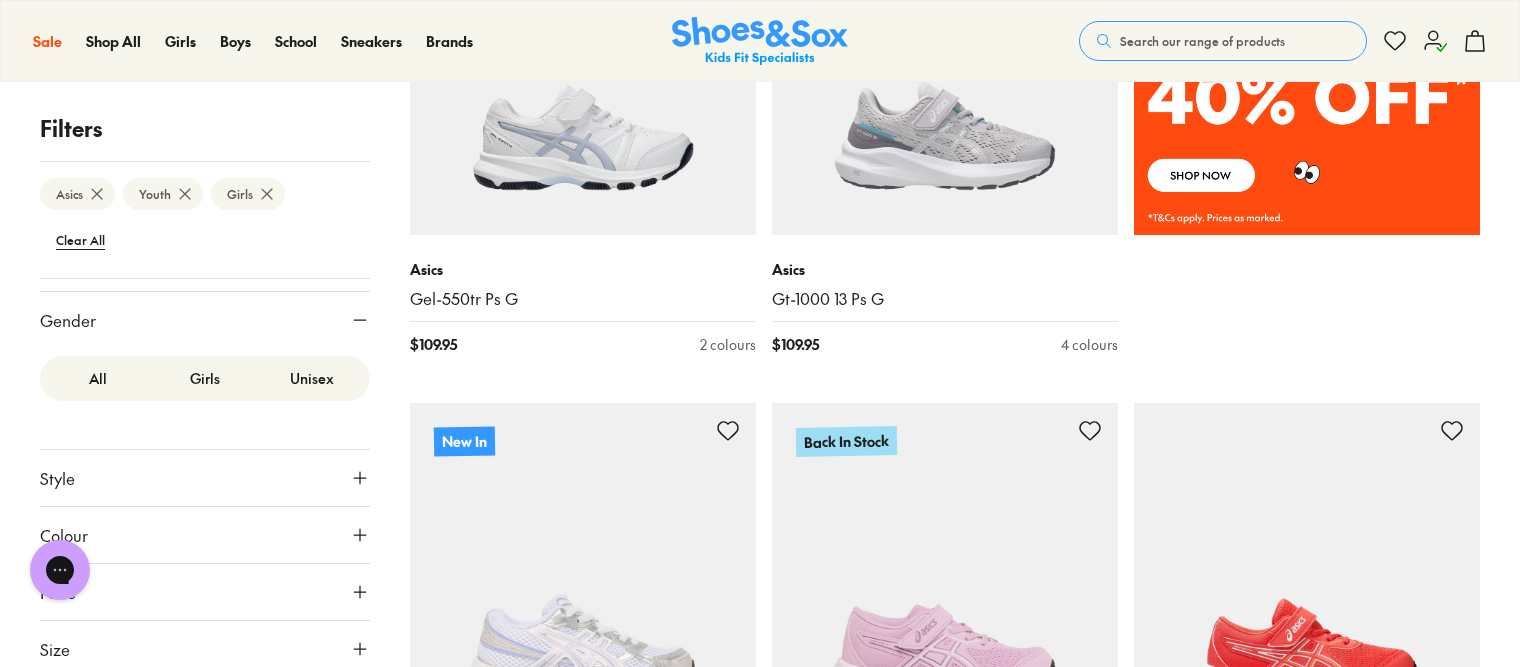 click on "Size" at bounding box center [205, 649] 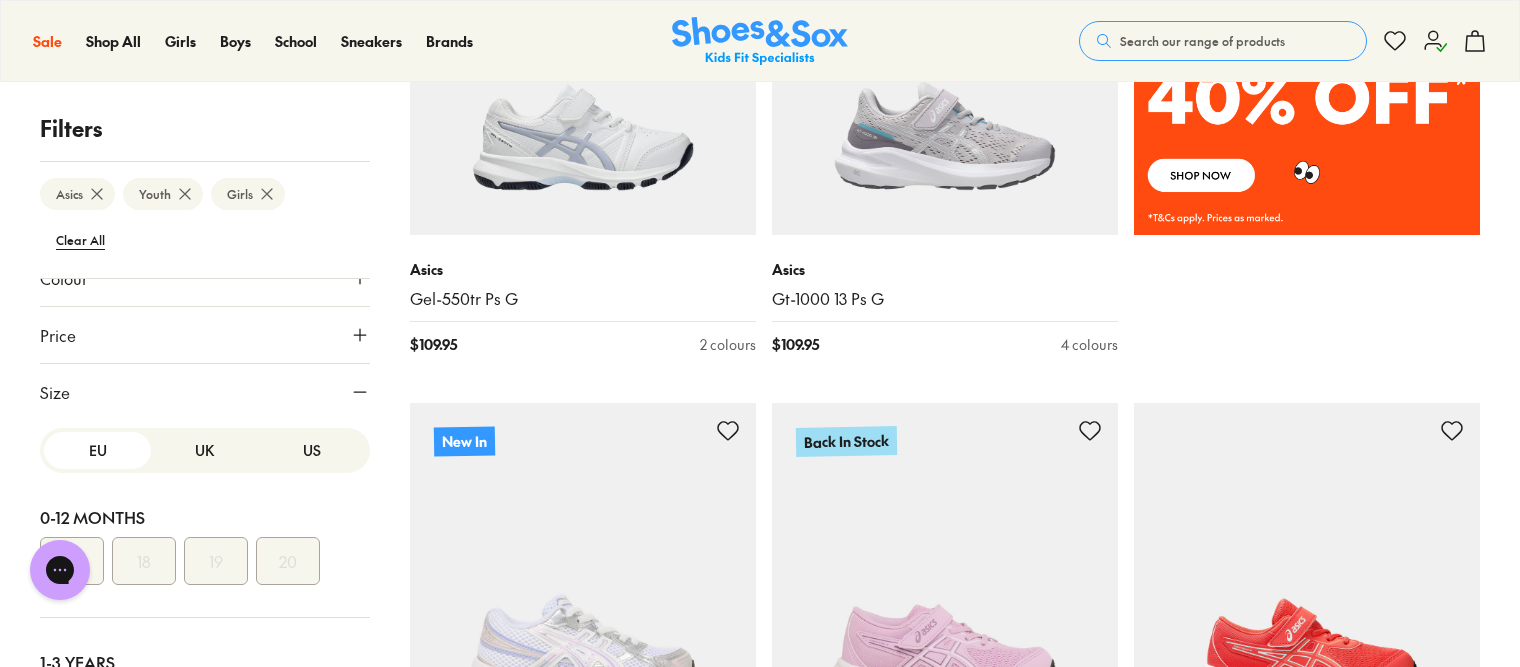 scroll, scrollTop: 994, scrollLeft: 0, axis: vertical 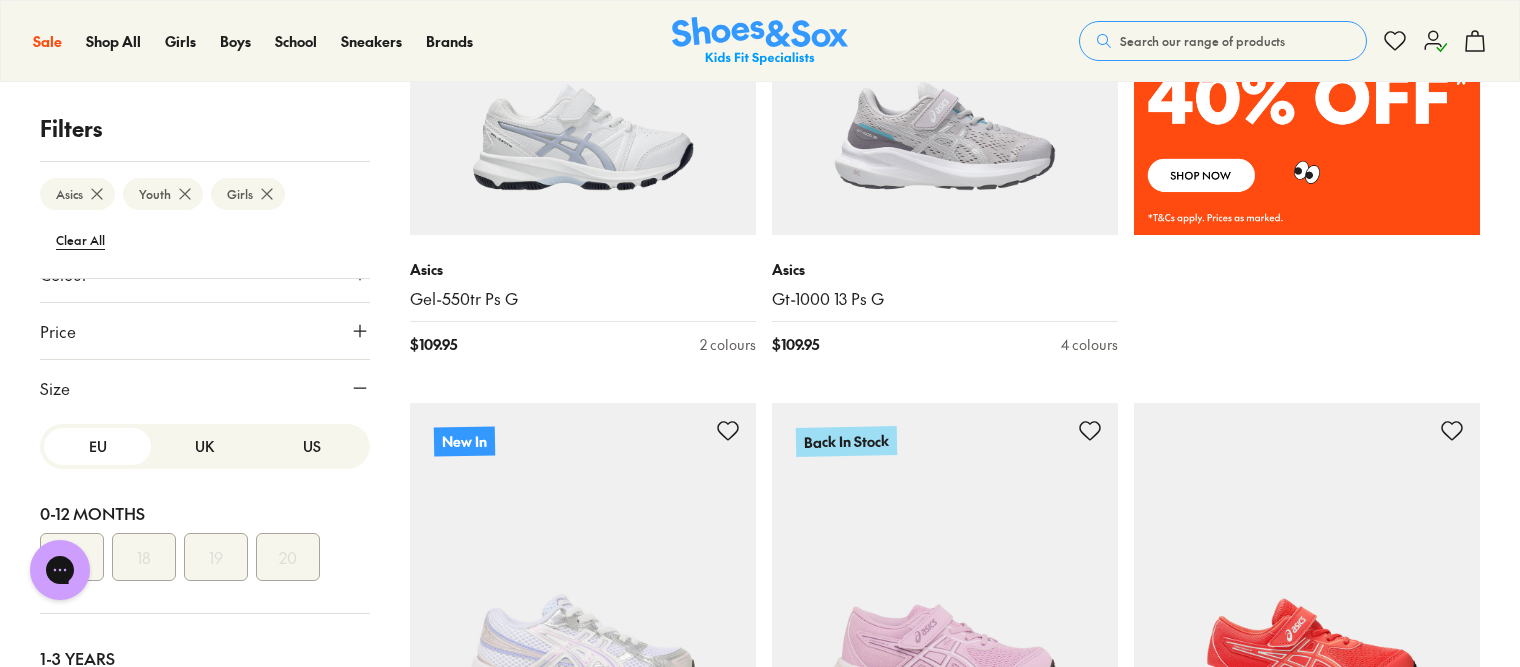 click on "US" at bounding box center (312, 446) 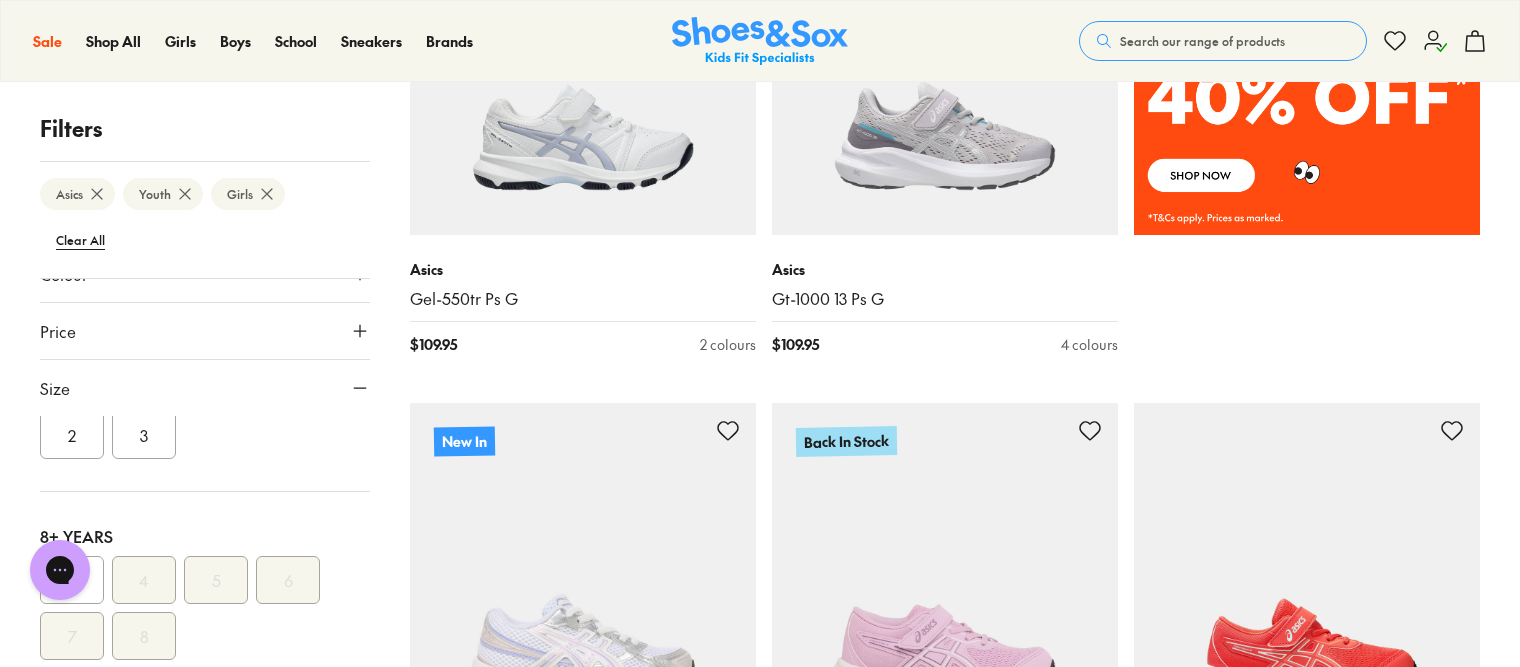 scroll, scrollTop: 609, scrollLeft: 0, axis: vertical 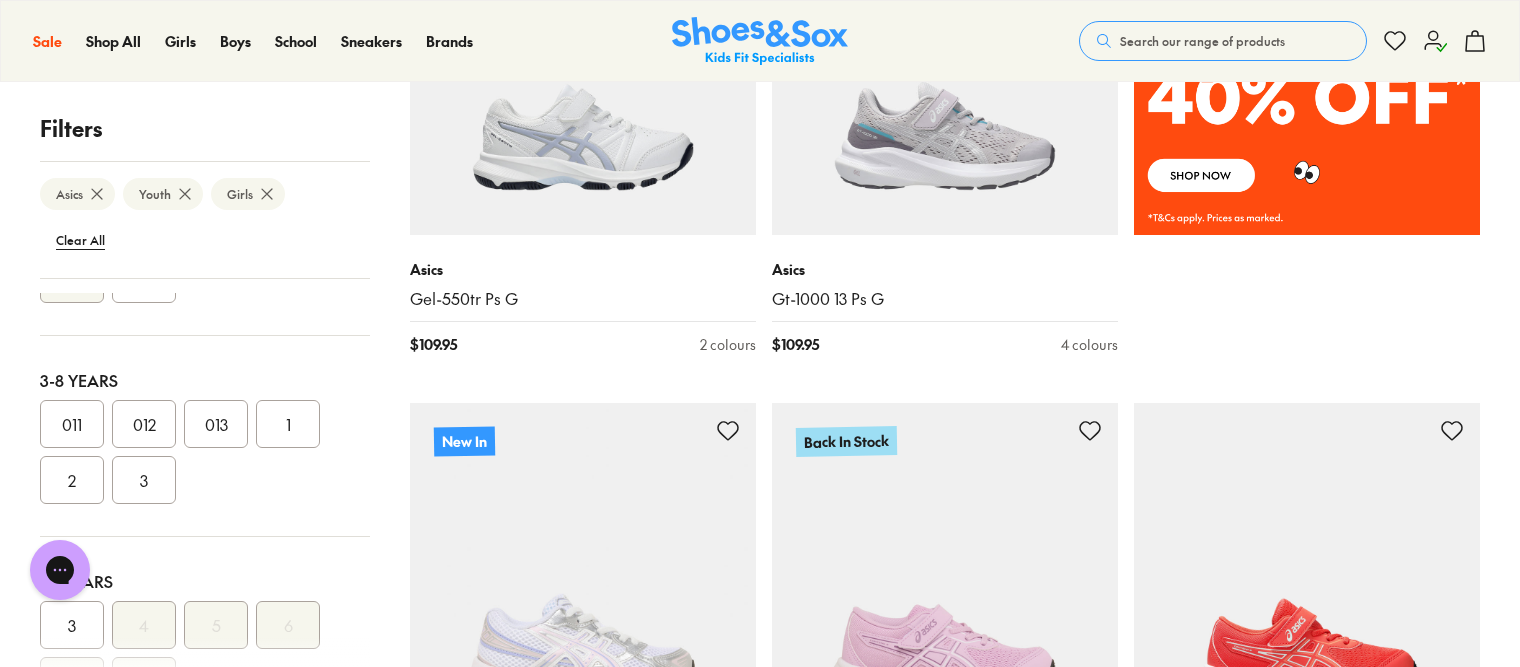 click on "3" at bounding box center (144, 480) 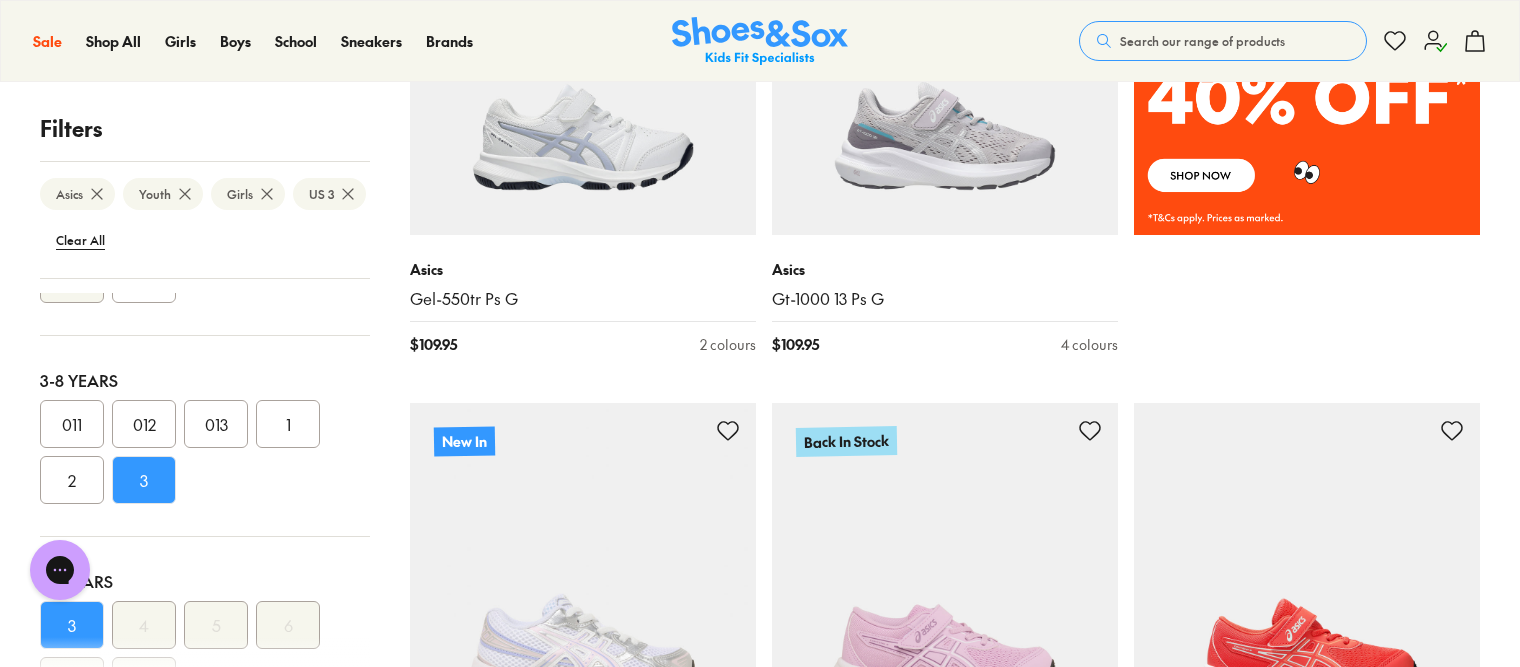 scroll, scrollTop: 195, scrollLeft: 0, axis: vertical 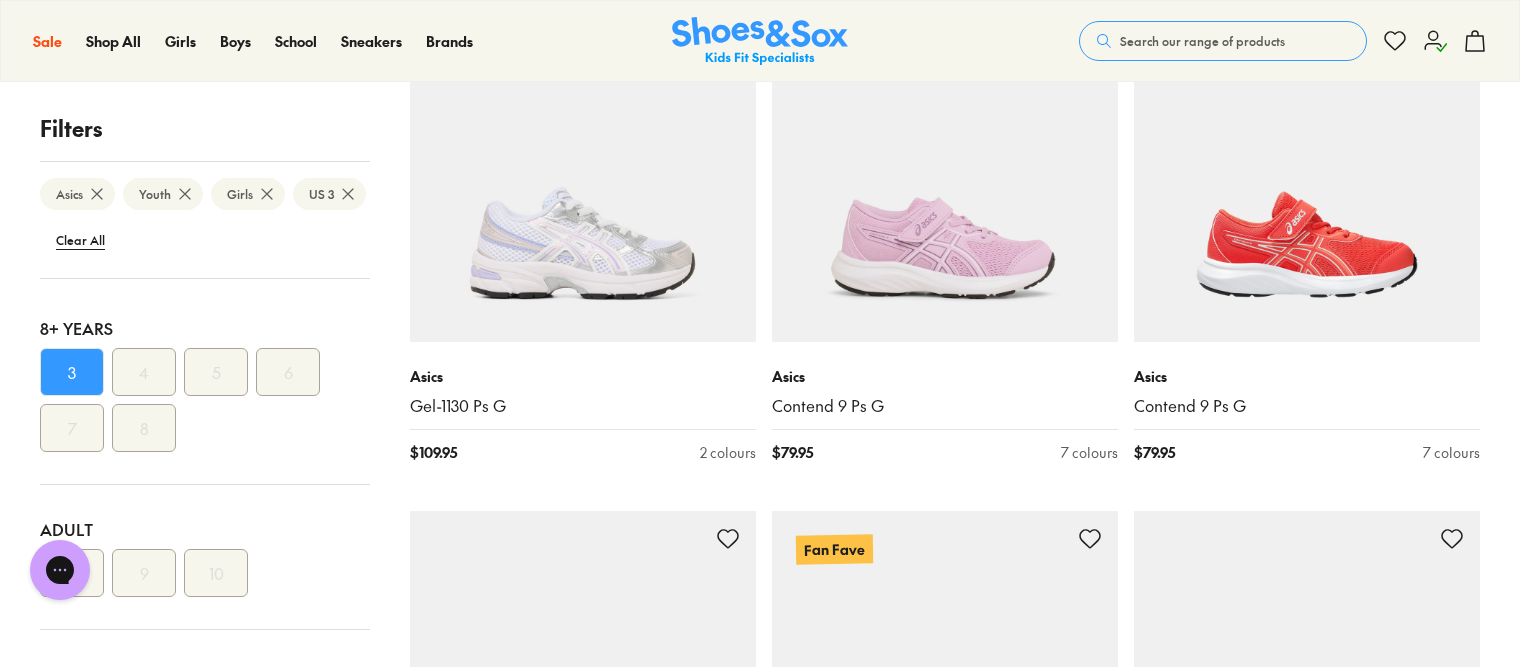 click 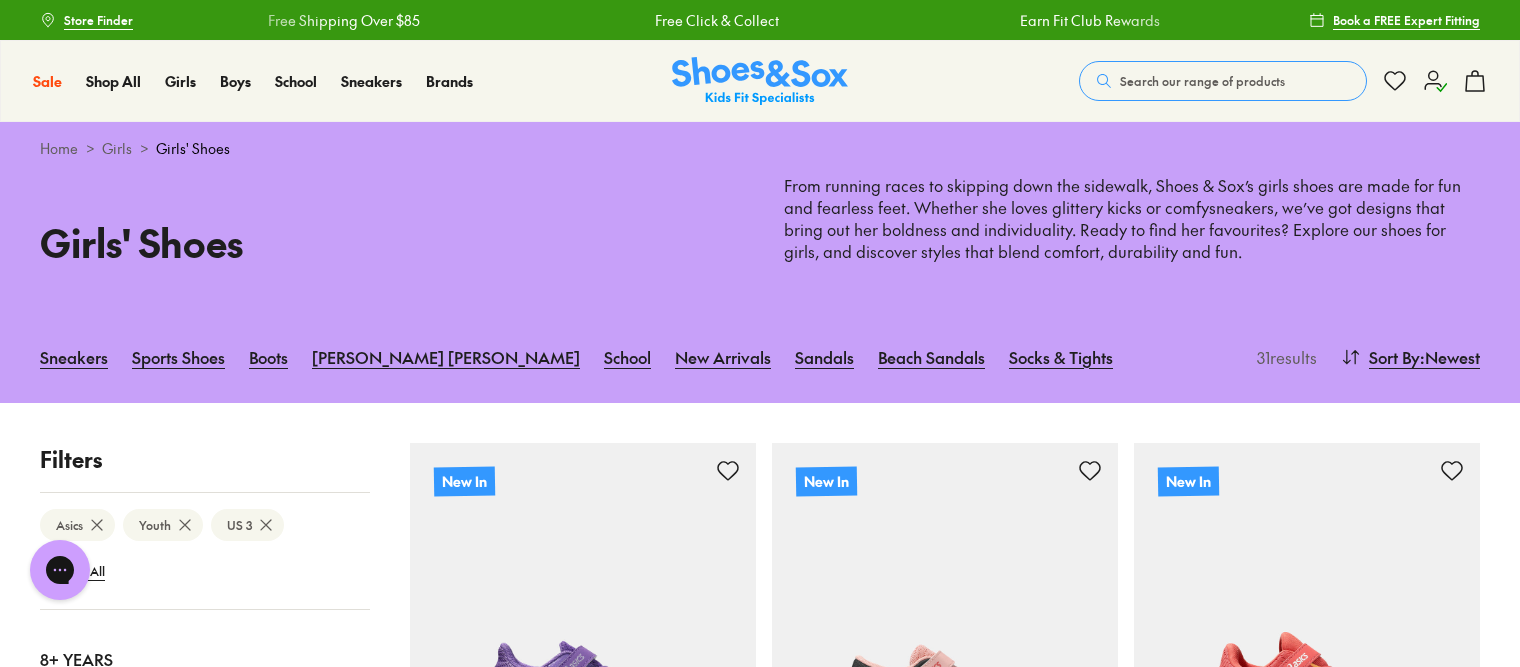 scroll, scrollTop: 34, scrollLeft: 0, axis: vertical 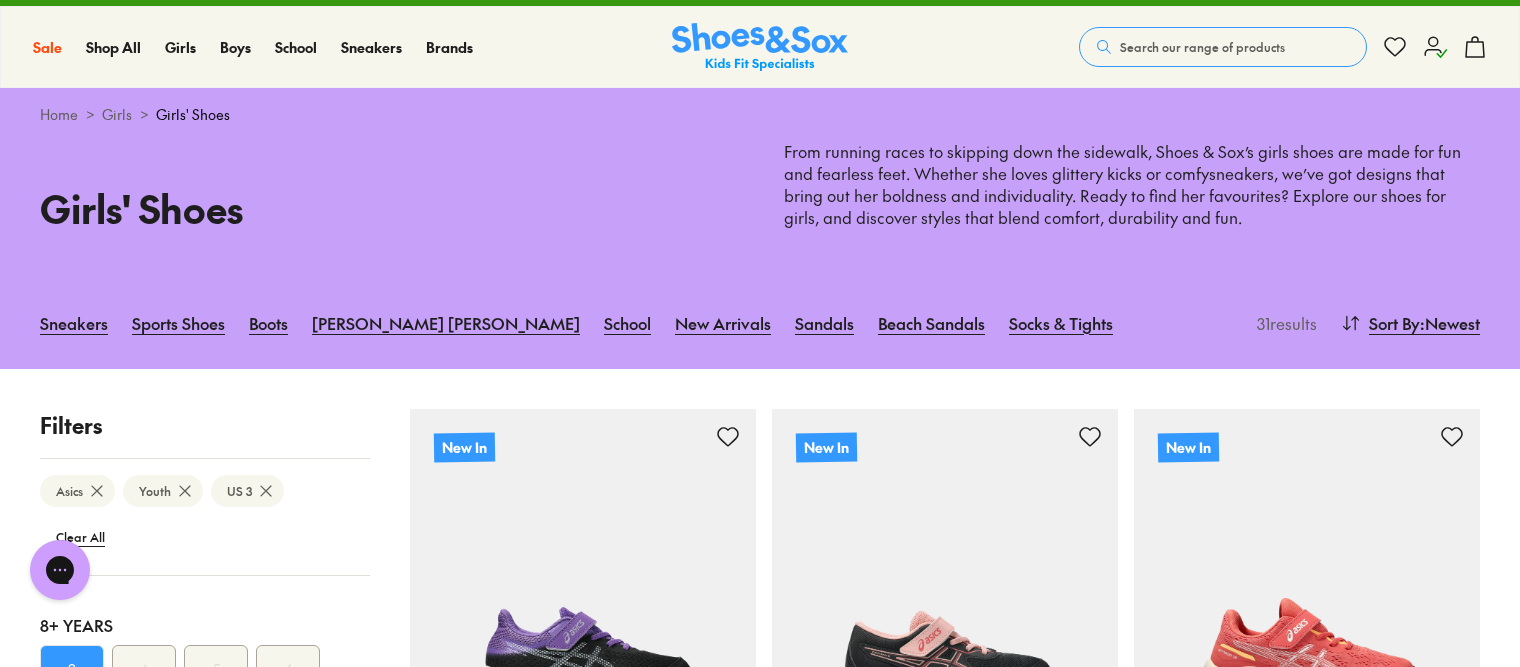 click 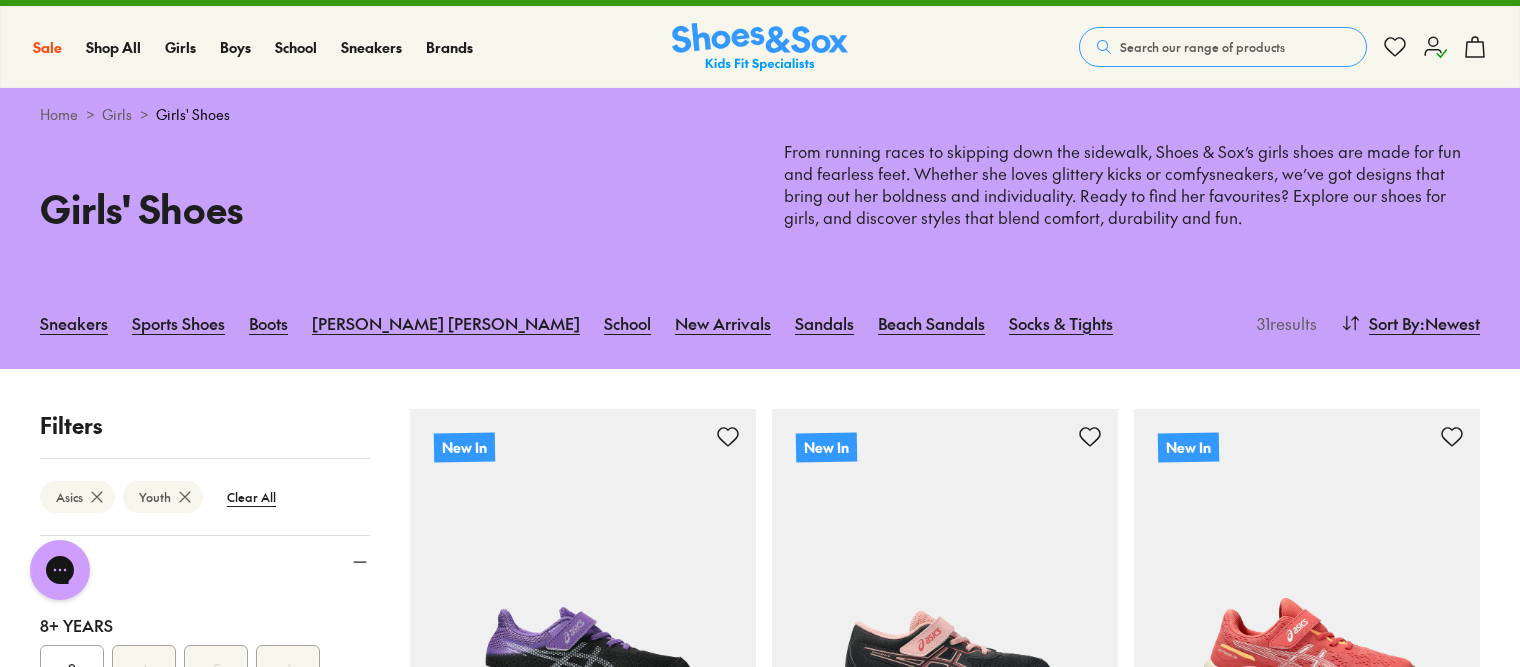 scroll, scrollTop: 303, scrollLeft: 0, axis: vertical 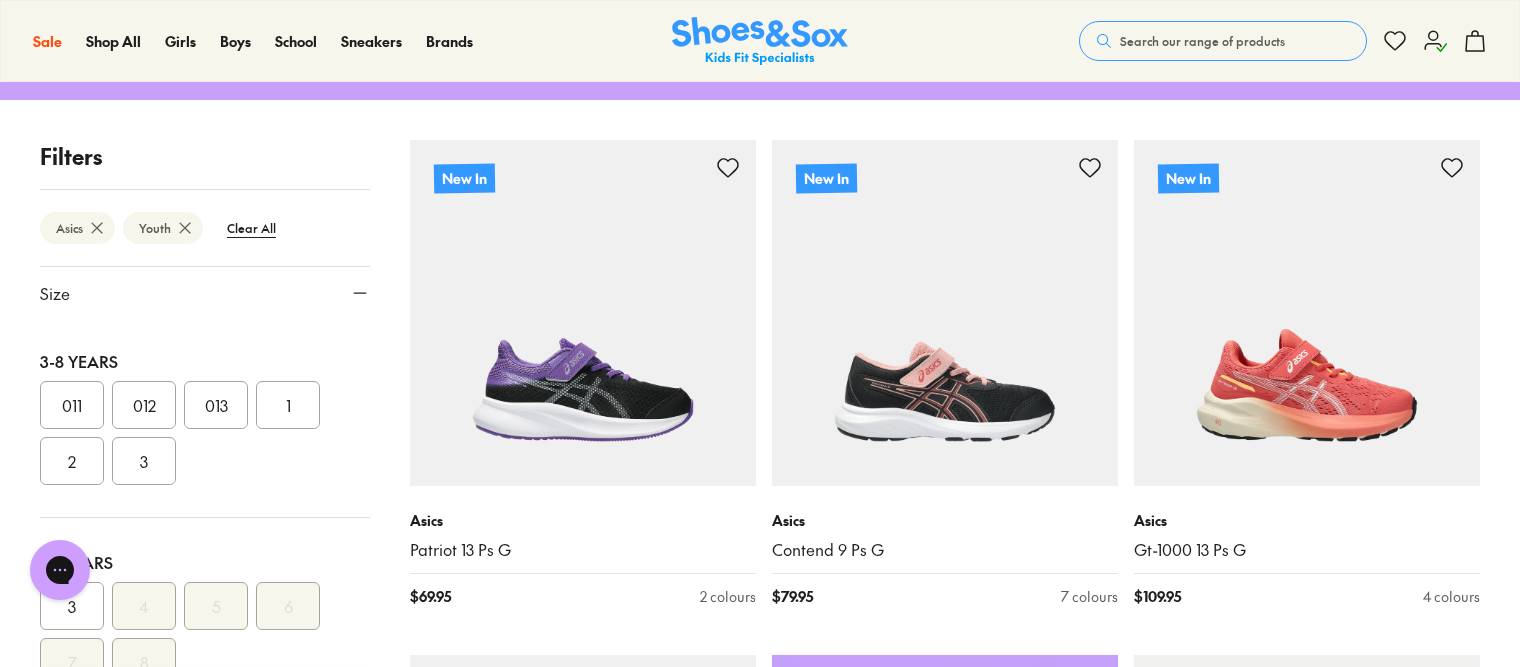 click on "013" at bounding box center (216, 405) 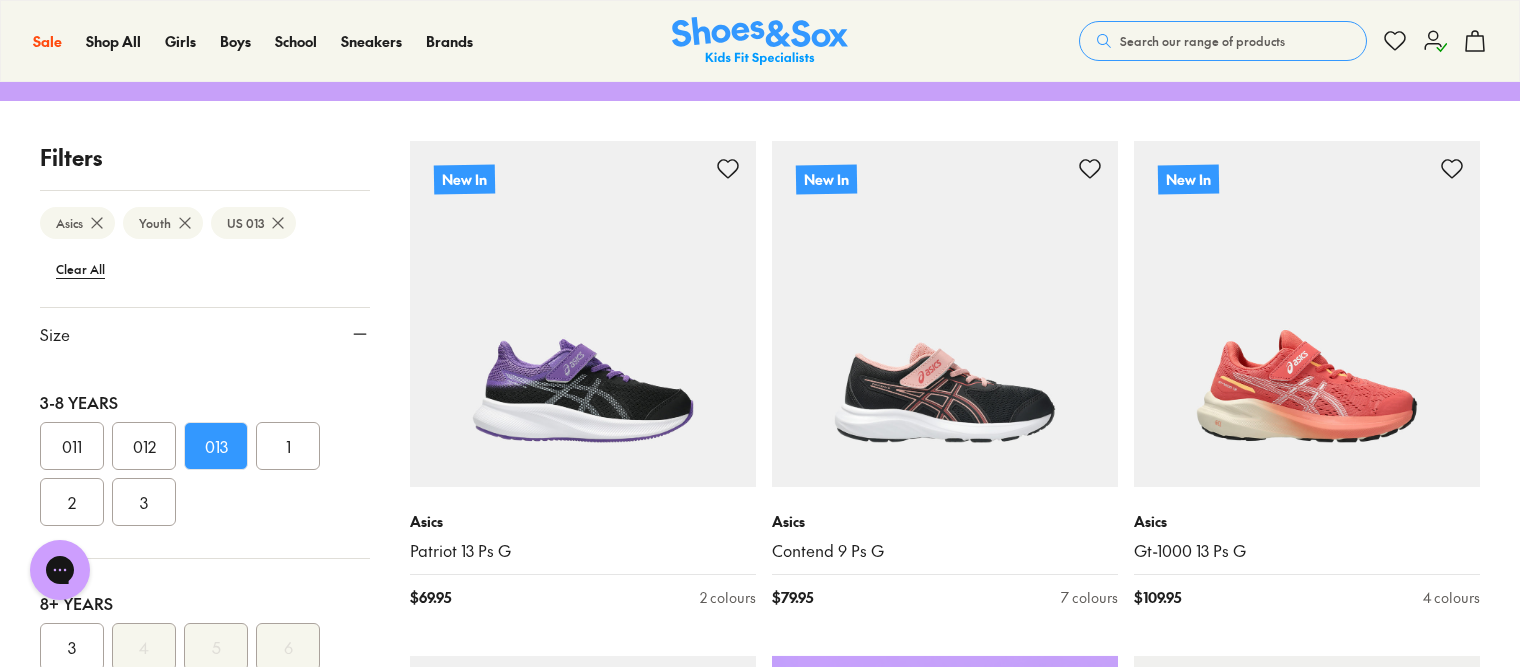 scroll, scrollTop: 608, scrollLeft: 0, axis: vertical 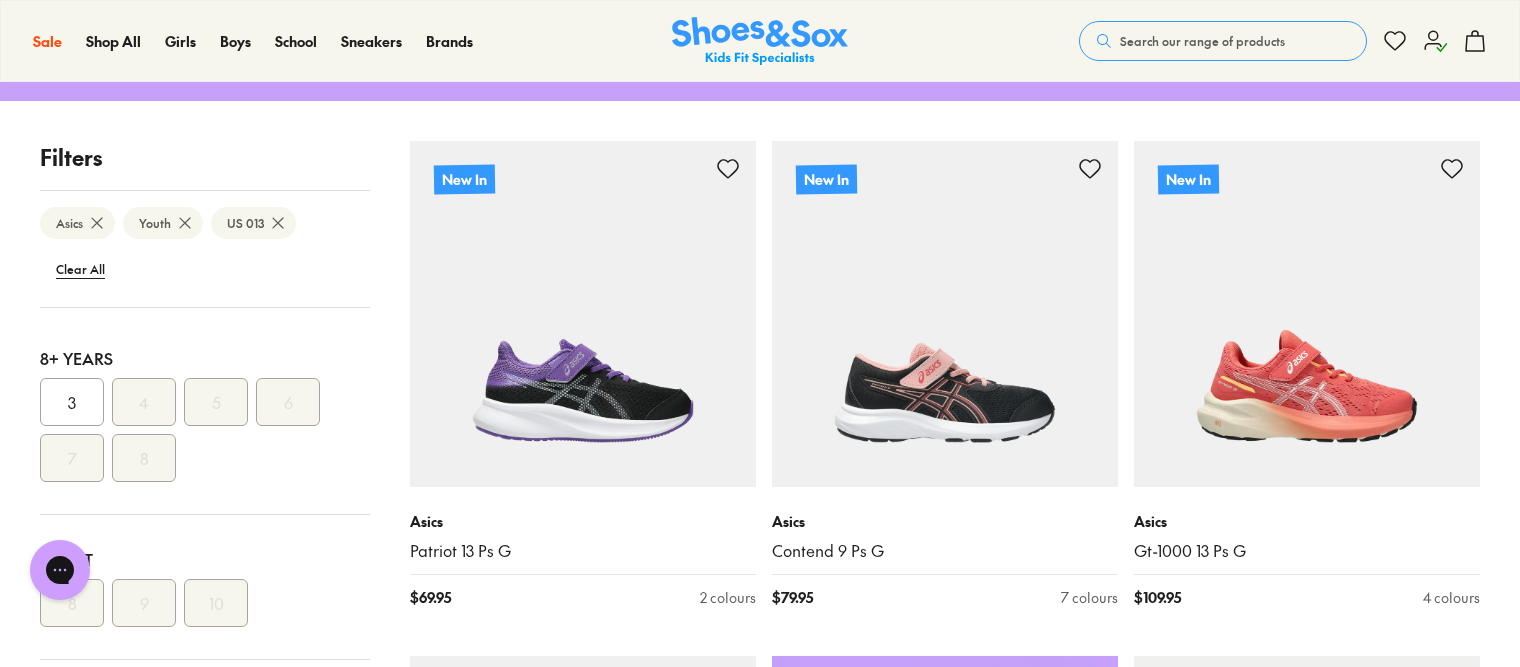 click on "3" at bounding box center [72, 402] 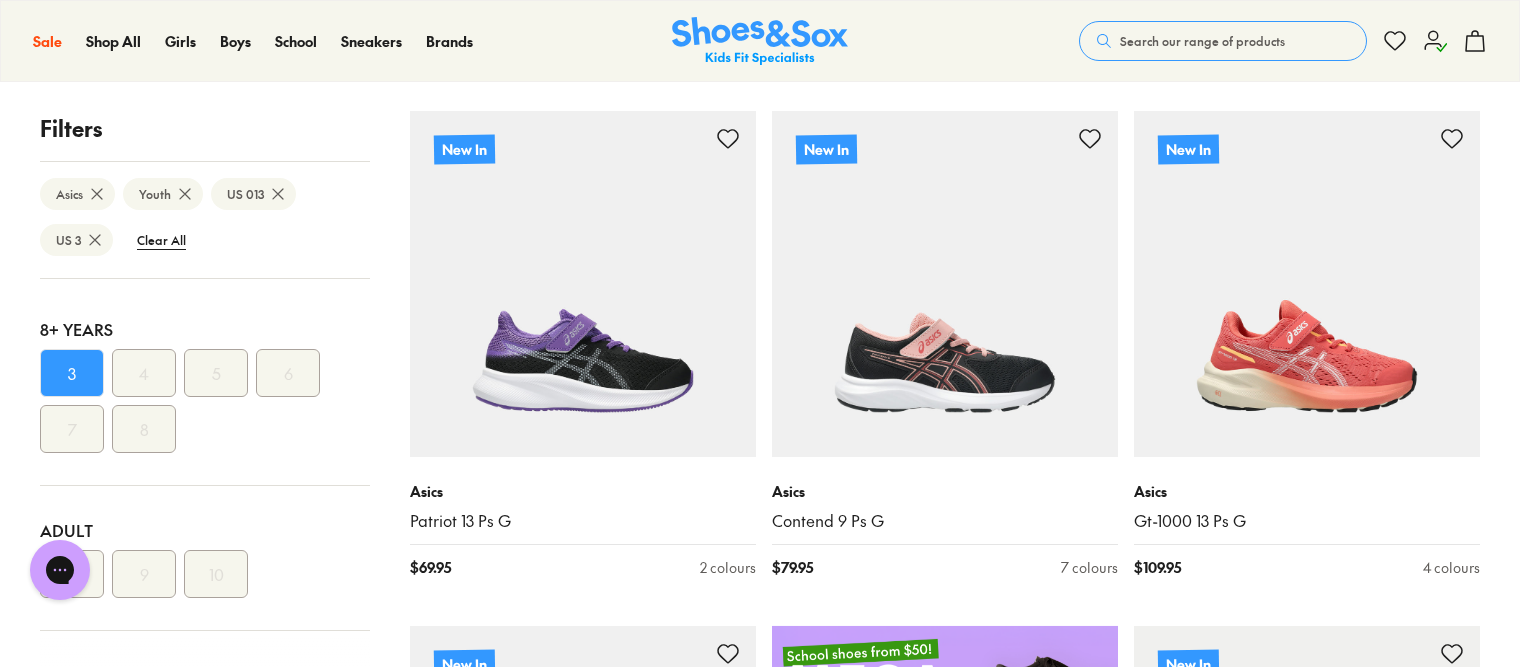 scroll, scrollTop: 401, scrollLeft: 0, axis: vertical 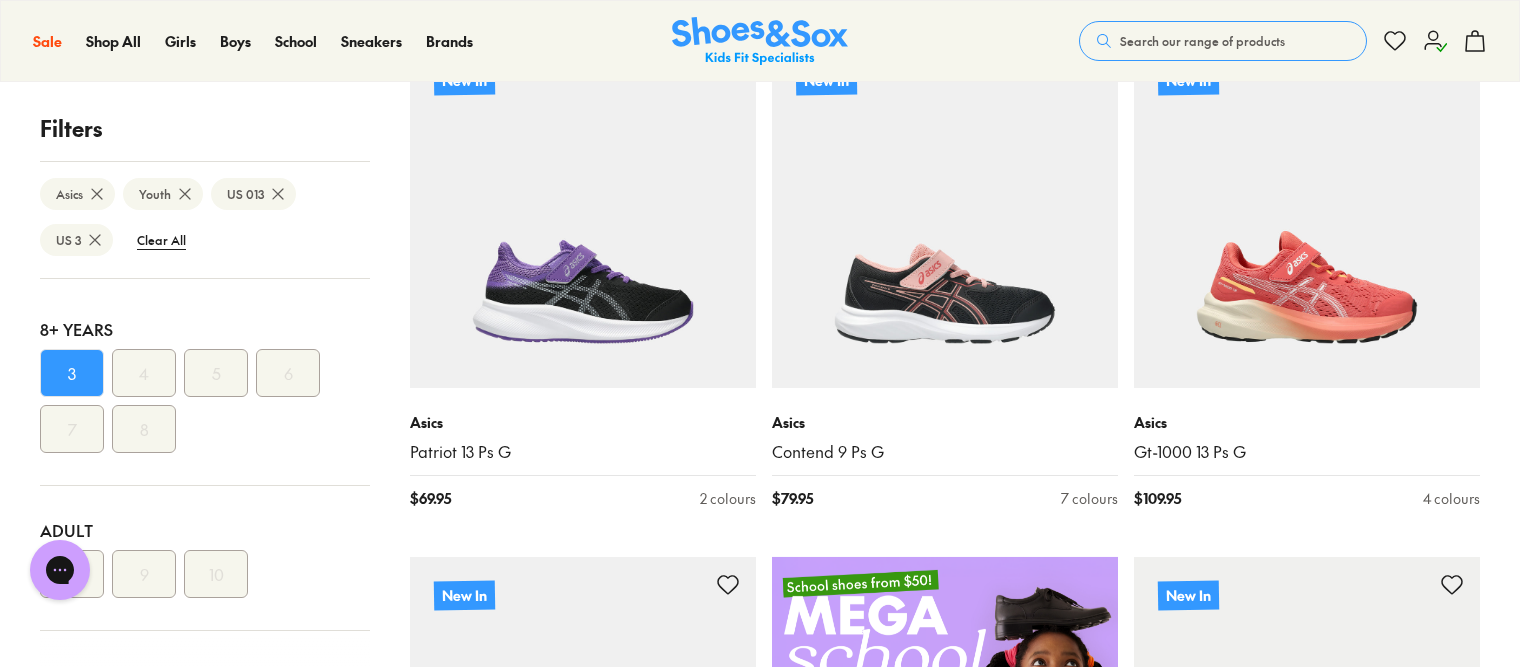 click 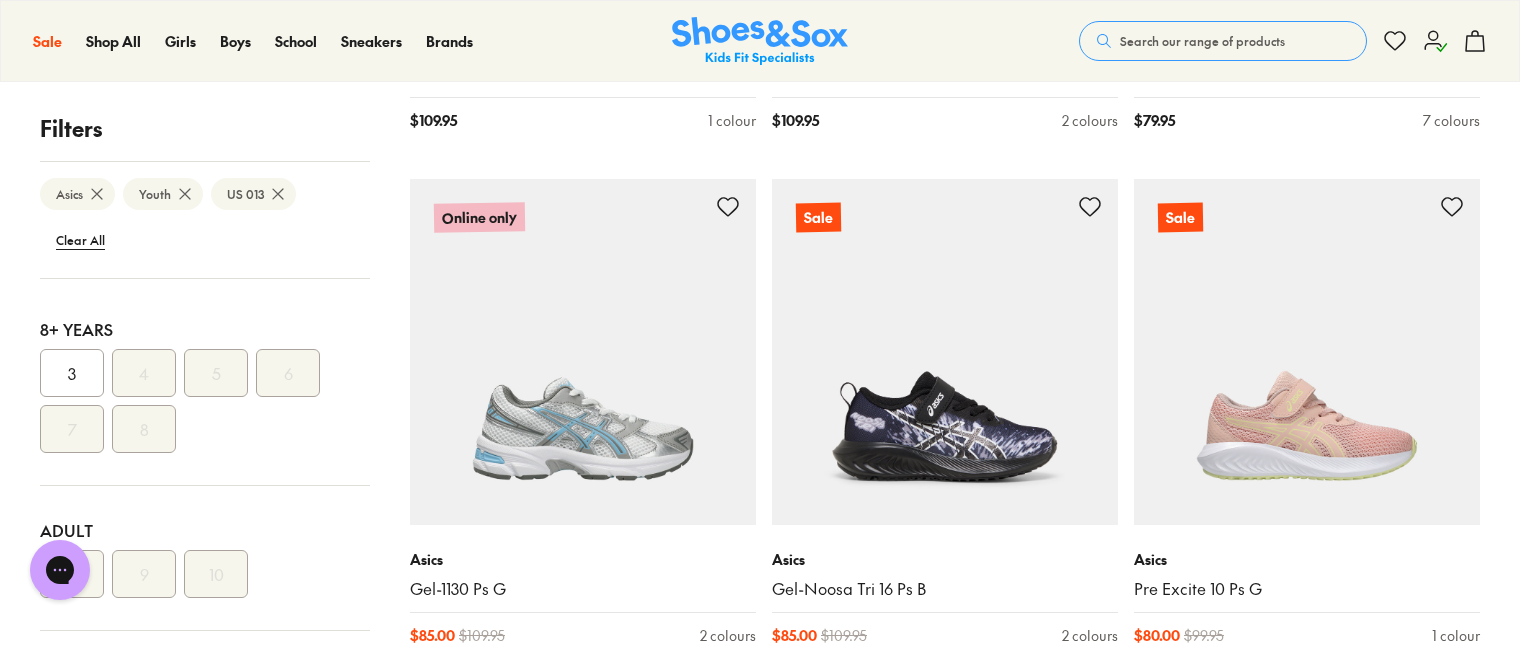 scroll, scrollTop: 4892, scrollLeft: 0, axis: vertical 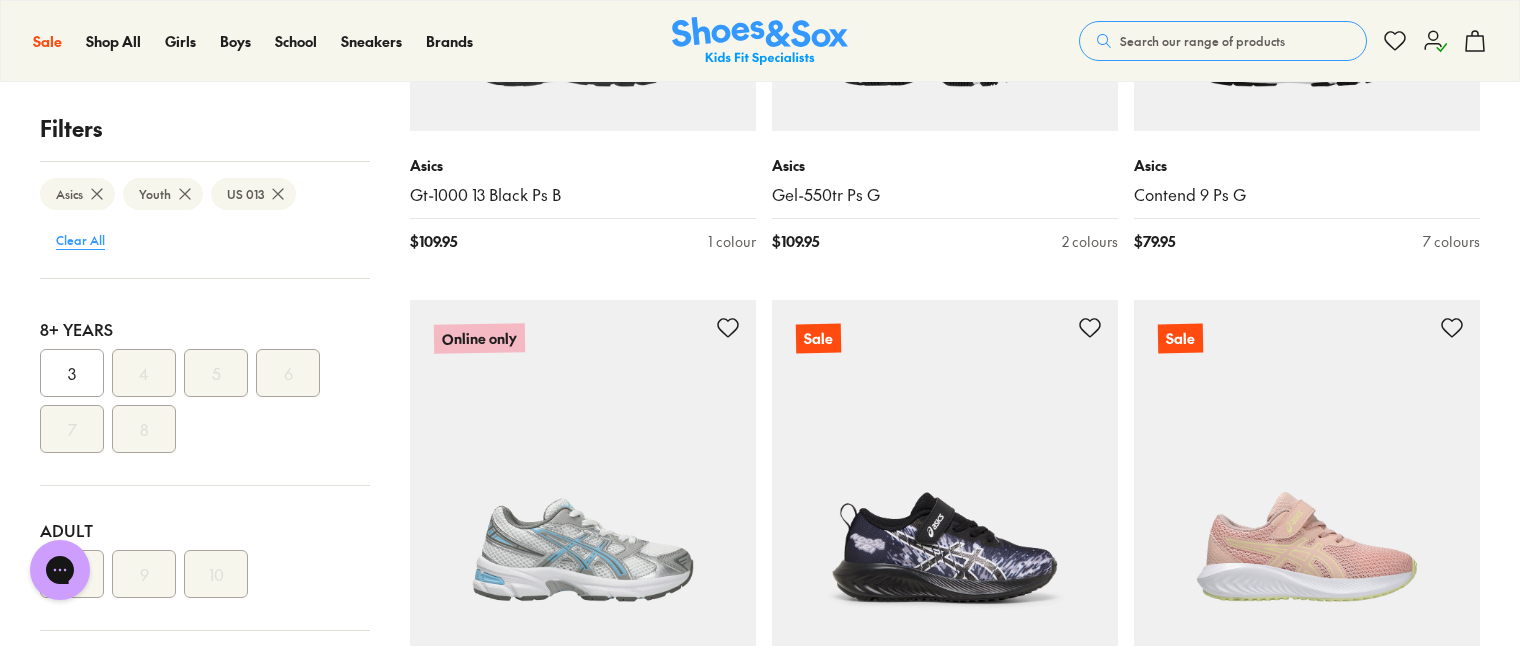 click on "Clear All" at bounding box center (80, 240) 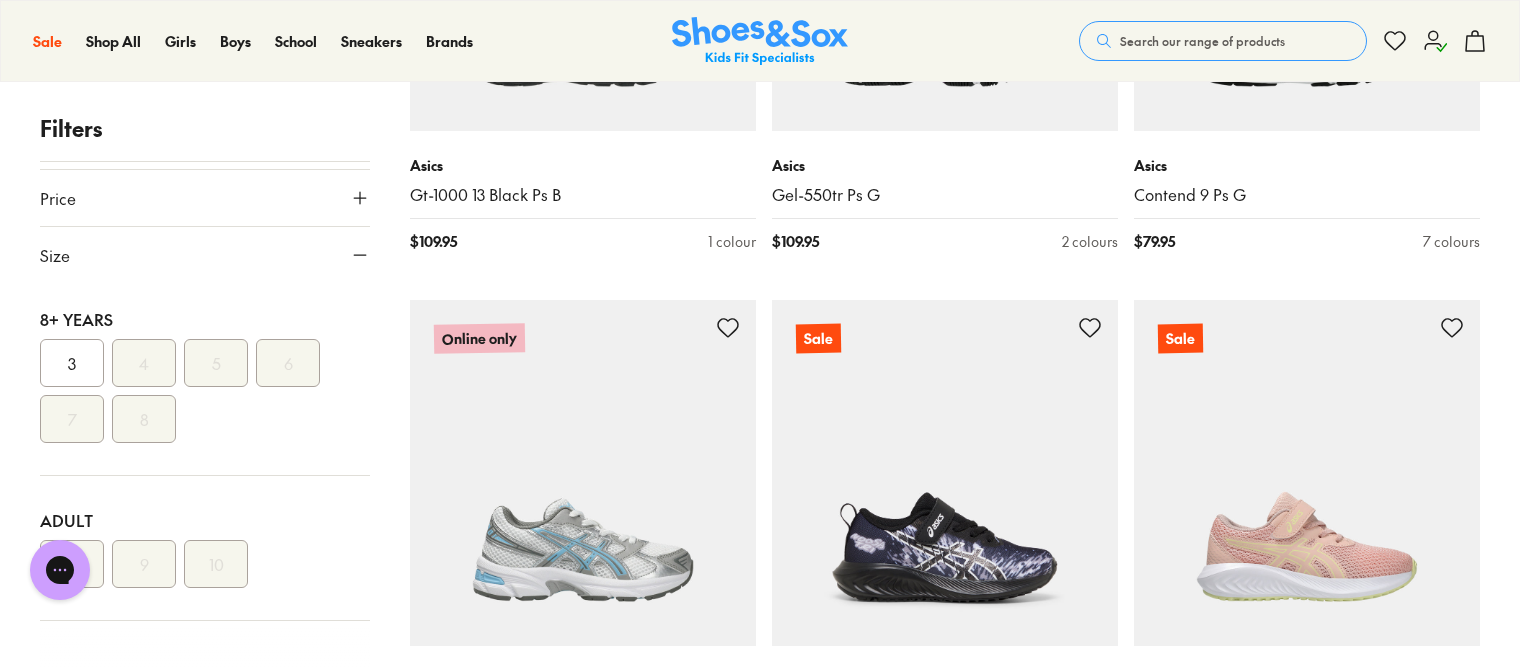 scroll, scrollTop: 0, scrollLeft: 0, axis: both 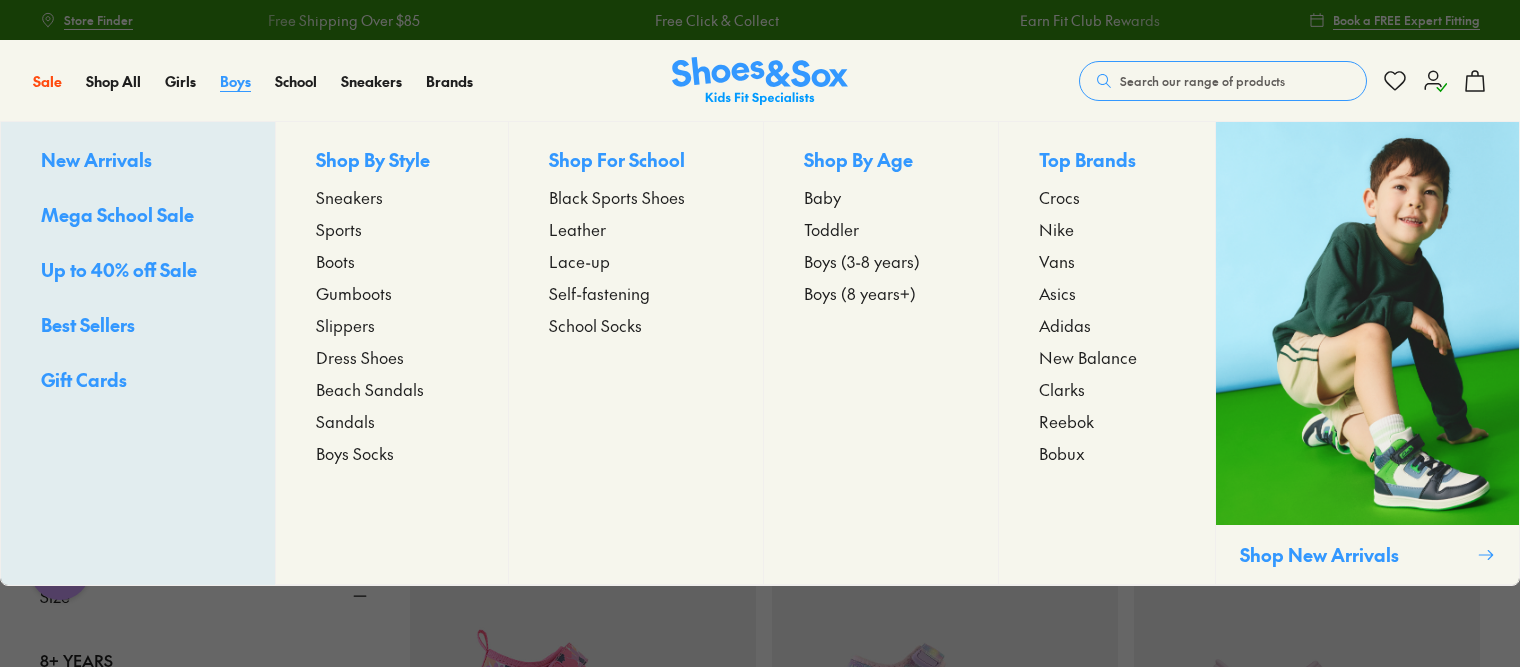 click on "Boys" at bounding box center [235, 81] 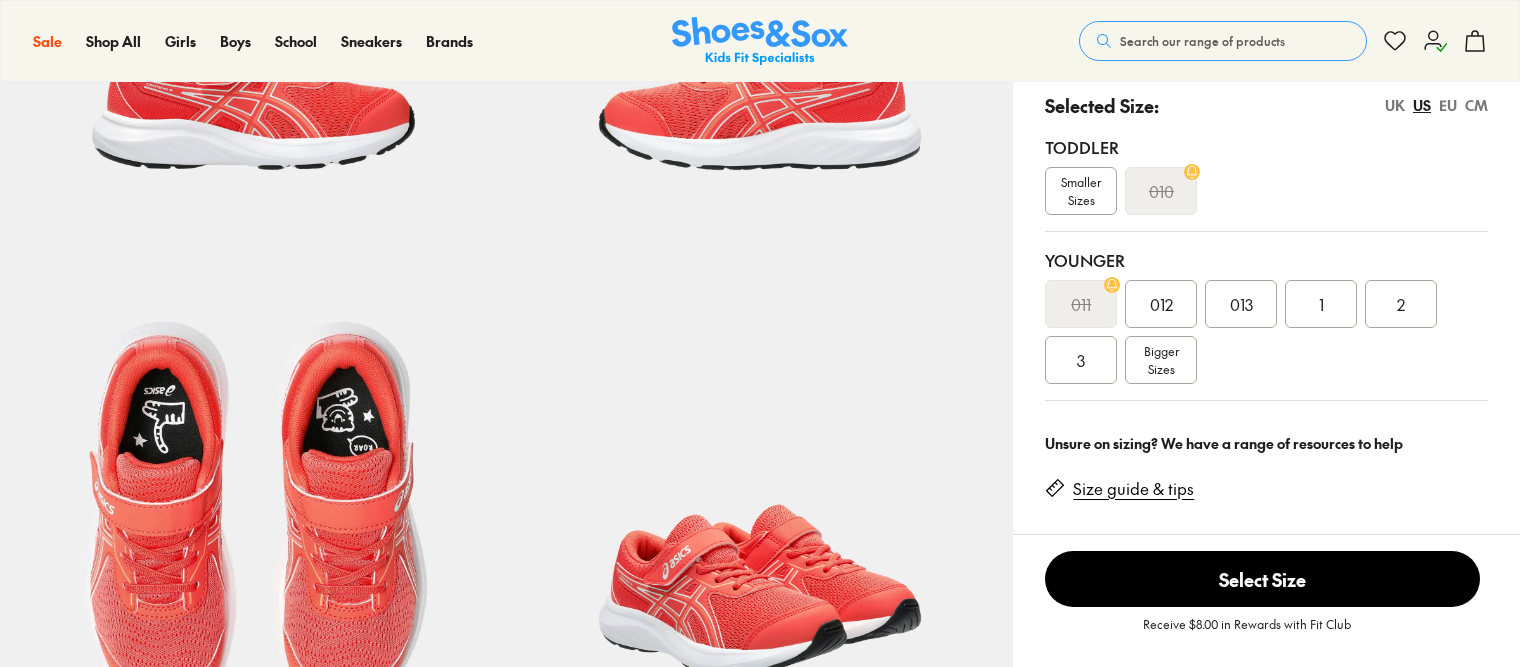 scroll, scrollTop: 404, scrollLeft: 0, axis: vertical 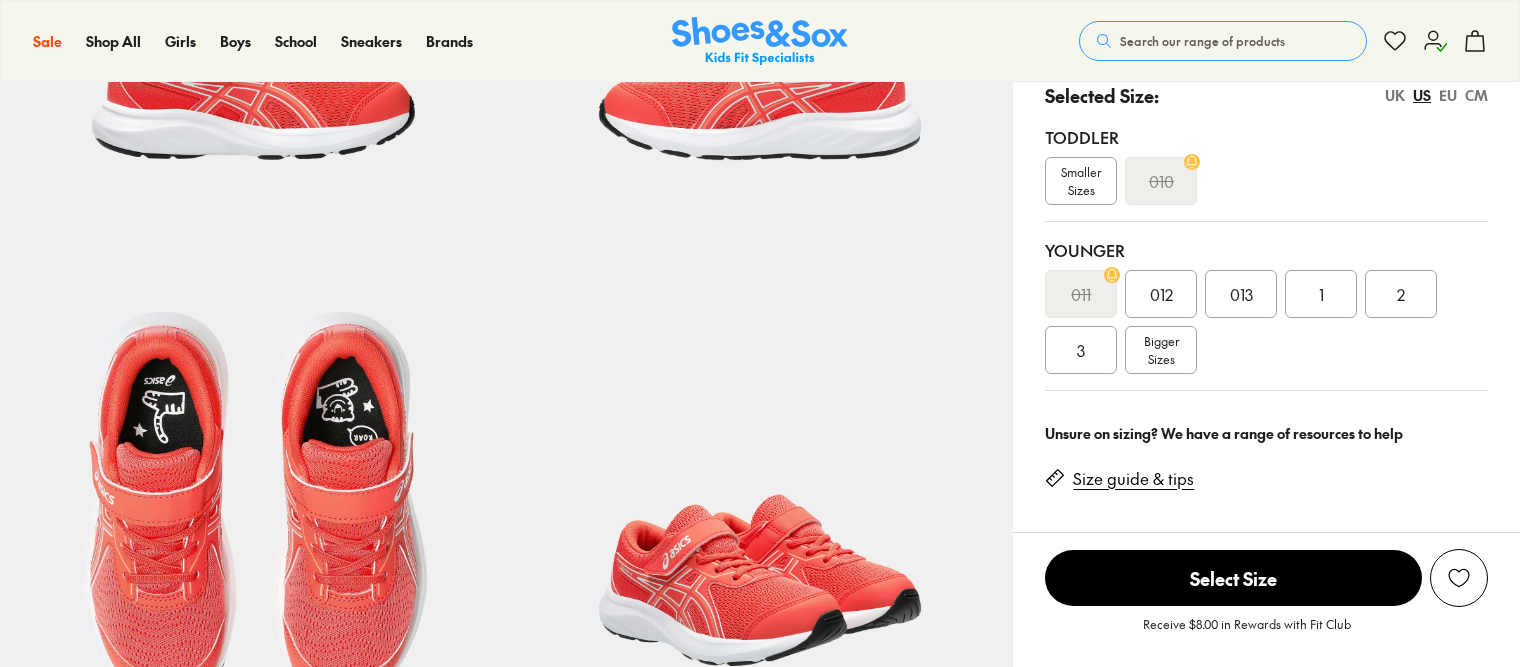 select on "*" 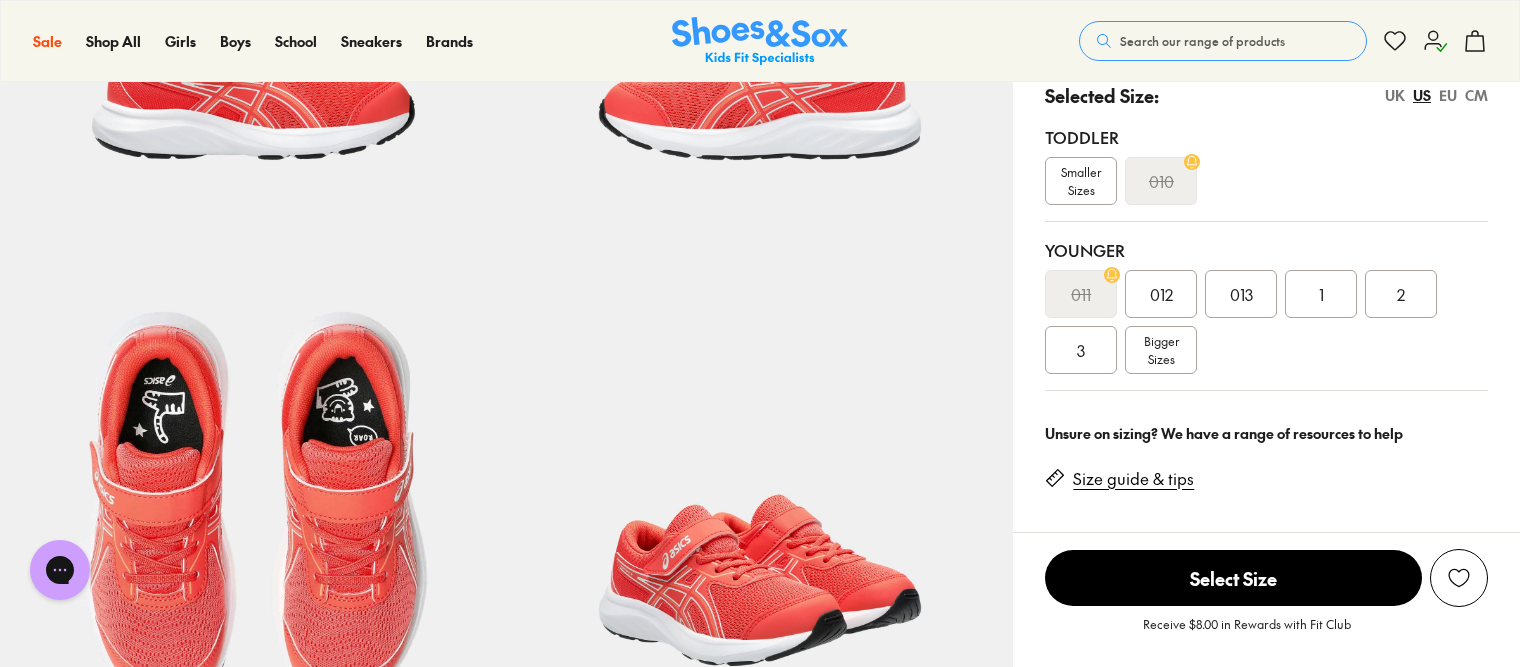 scroll, scrollTop: 0, scrollLeft: 0, axis: both 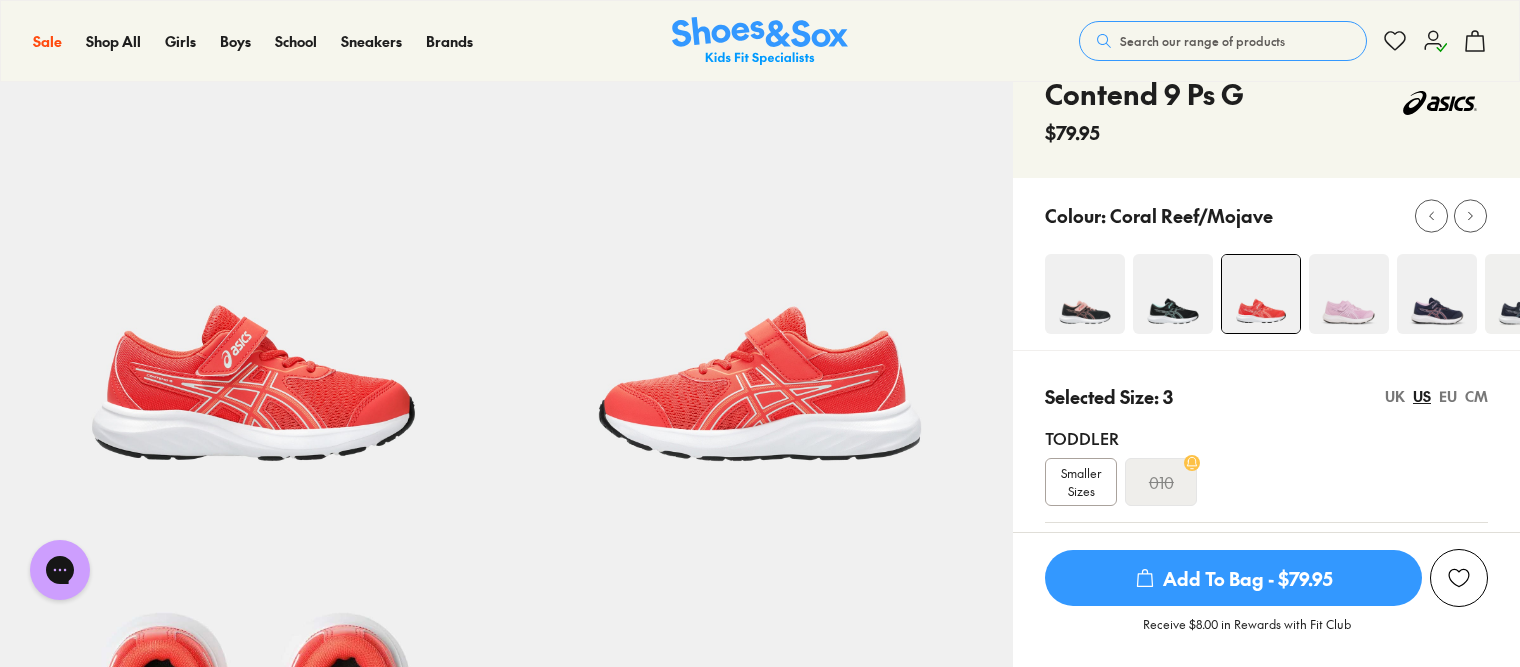 click on "Add To Bag - $79.95" at bounding box center (1233, 578) 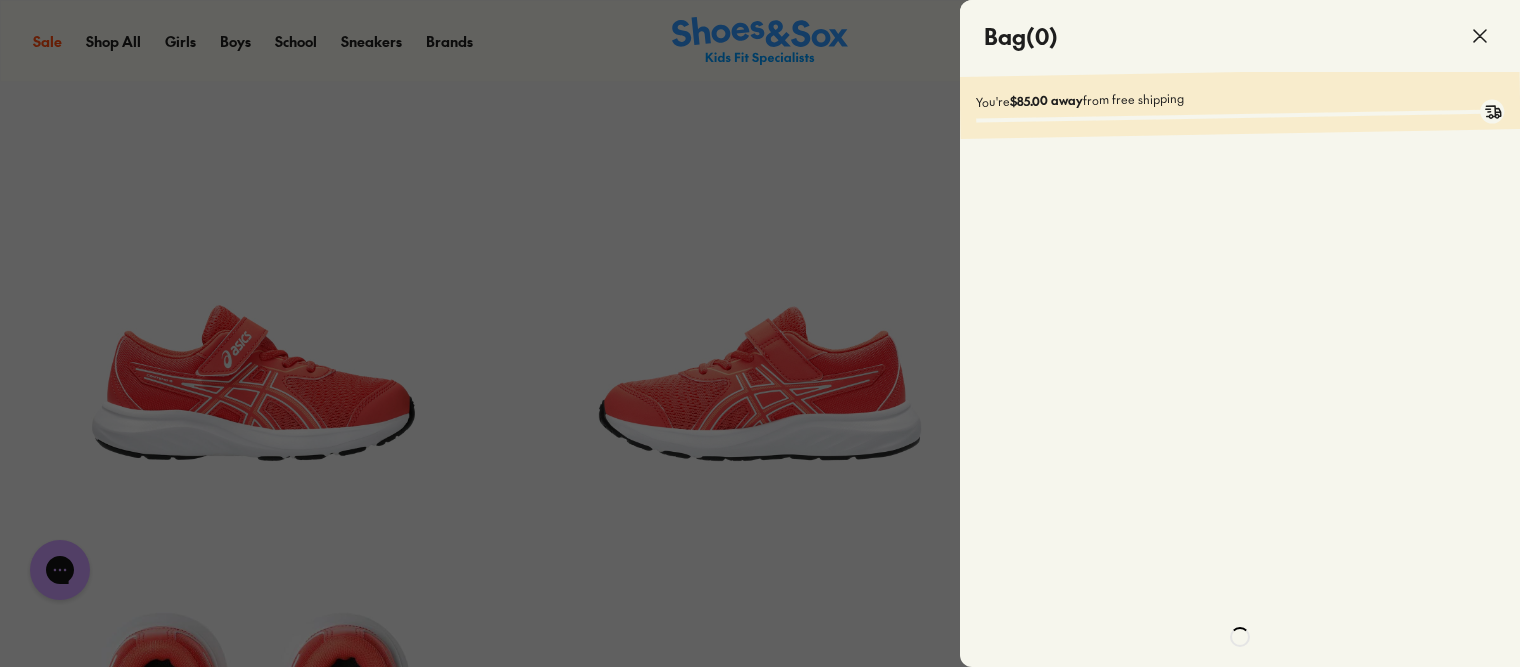 click at bounding box center (760, 3855) 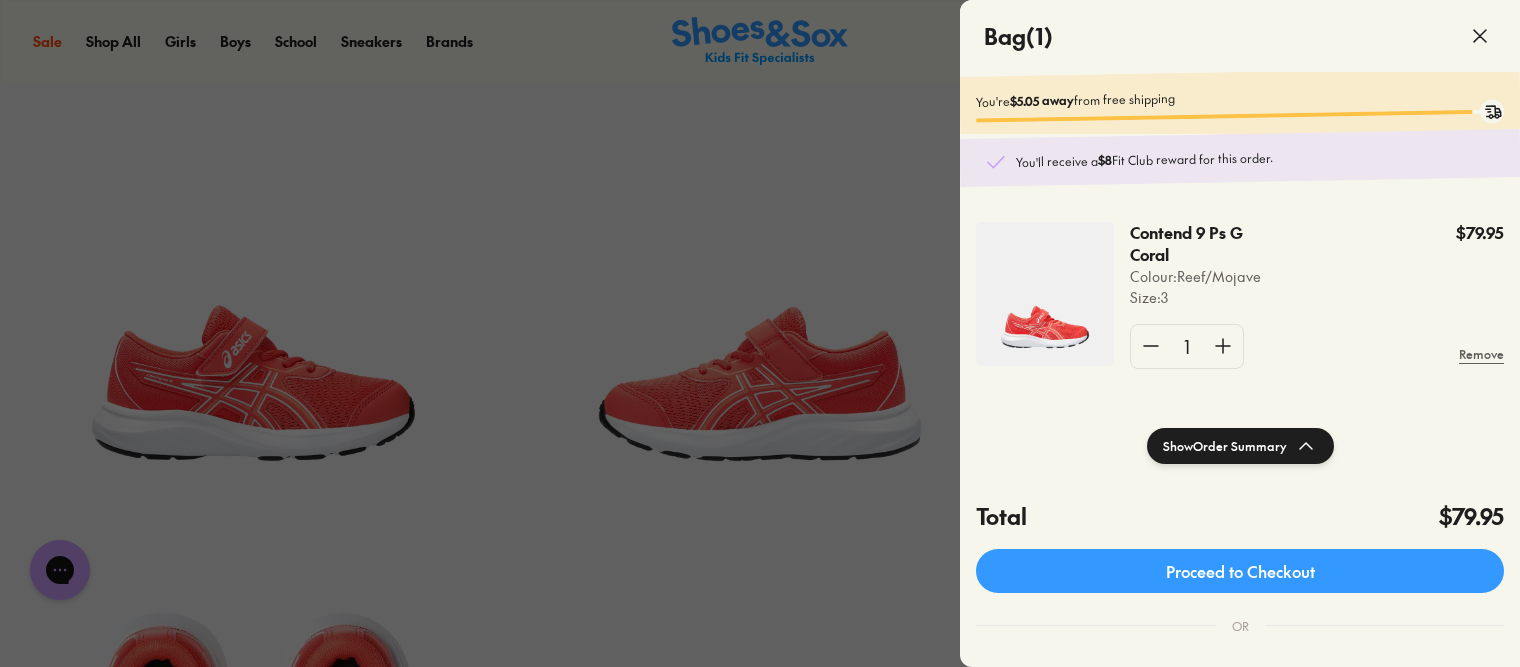 click 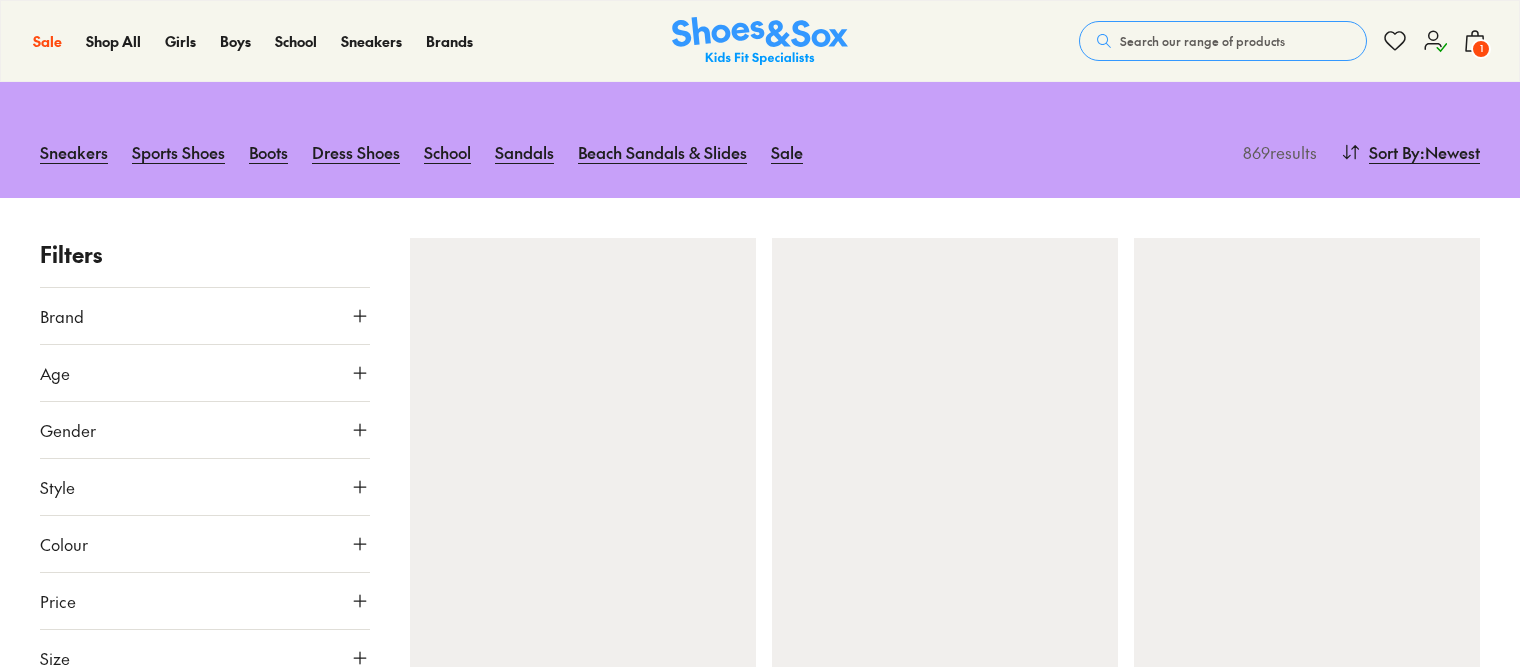 scroll, scrollTop: 206, scrollLeft: 0, axis: vertical 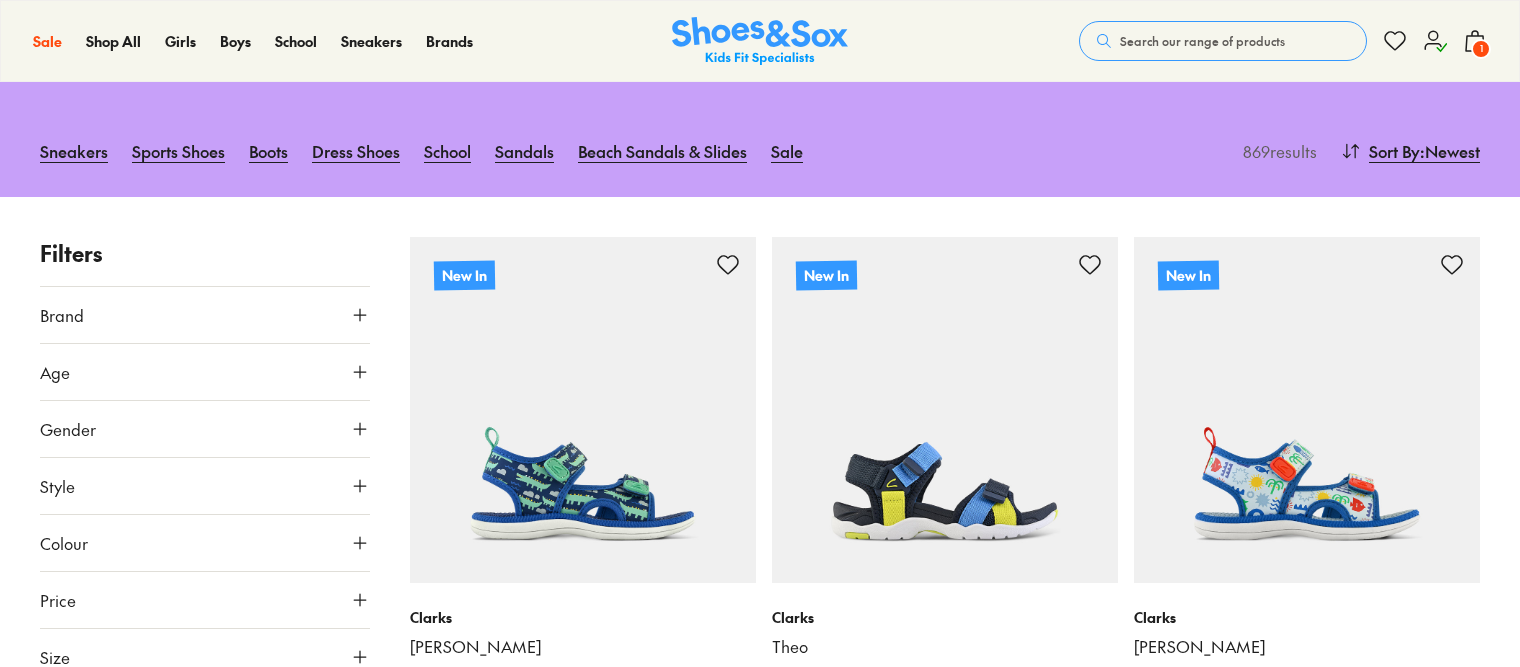 click on "Brand" at bounding box center [205, 315] 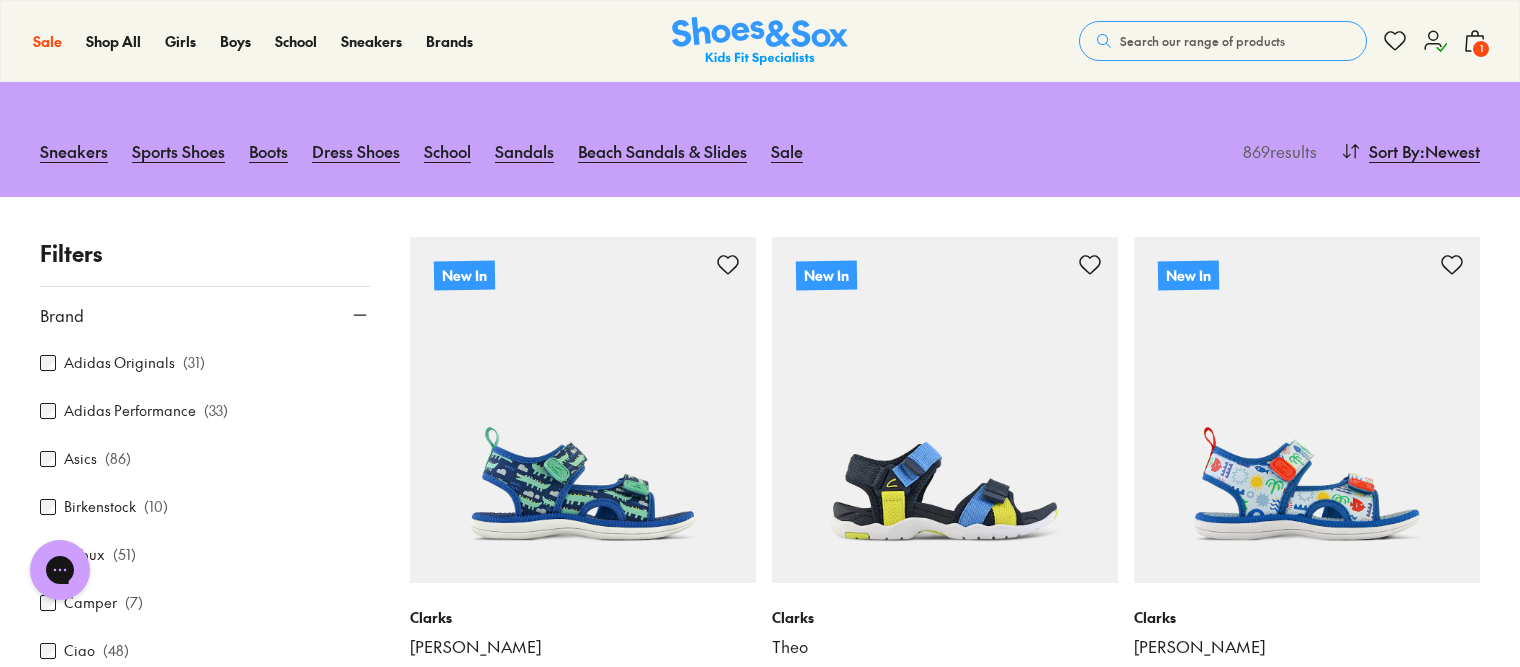 scroll, scrollTop: 0, scrollLeft: 0, axis: both 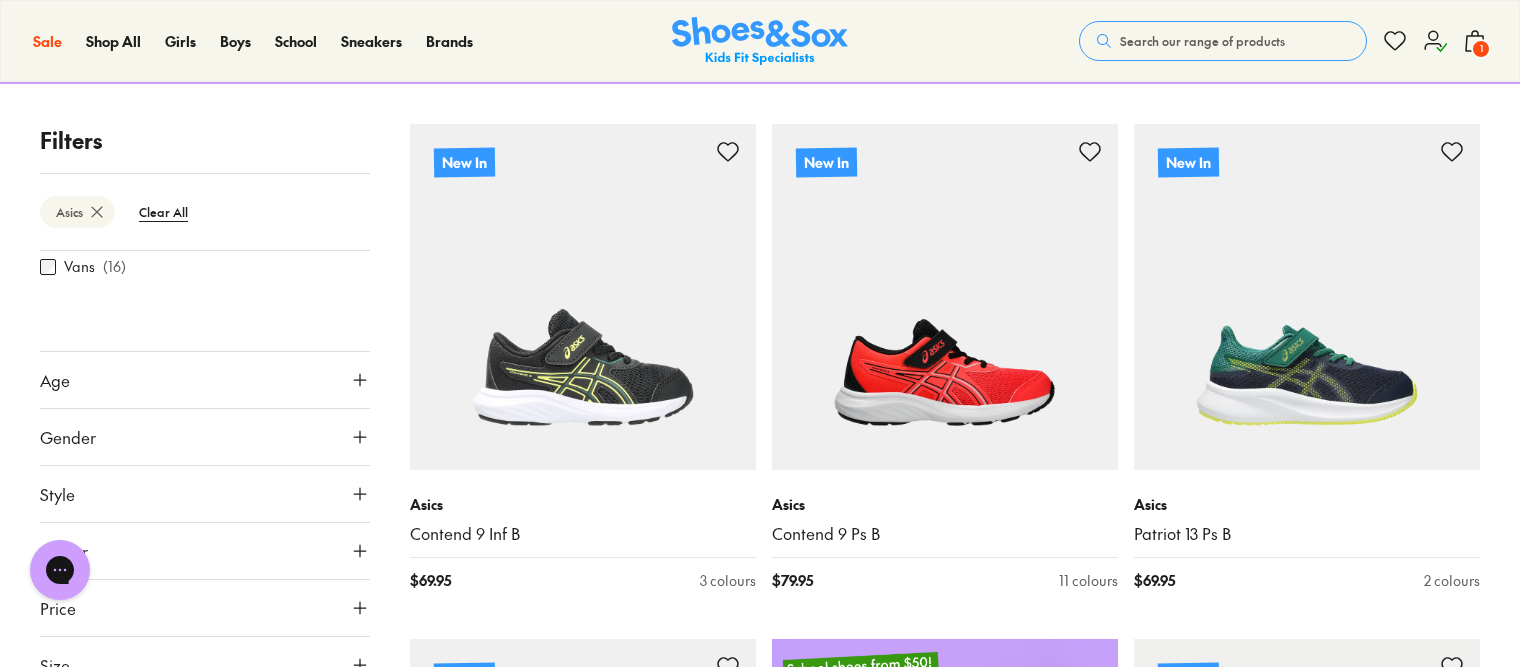 click on "Gender" at bounding box center [68, 437] 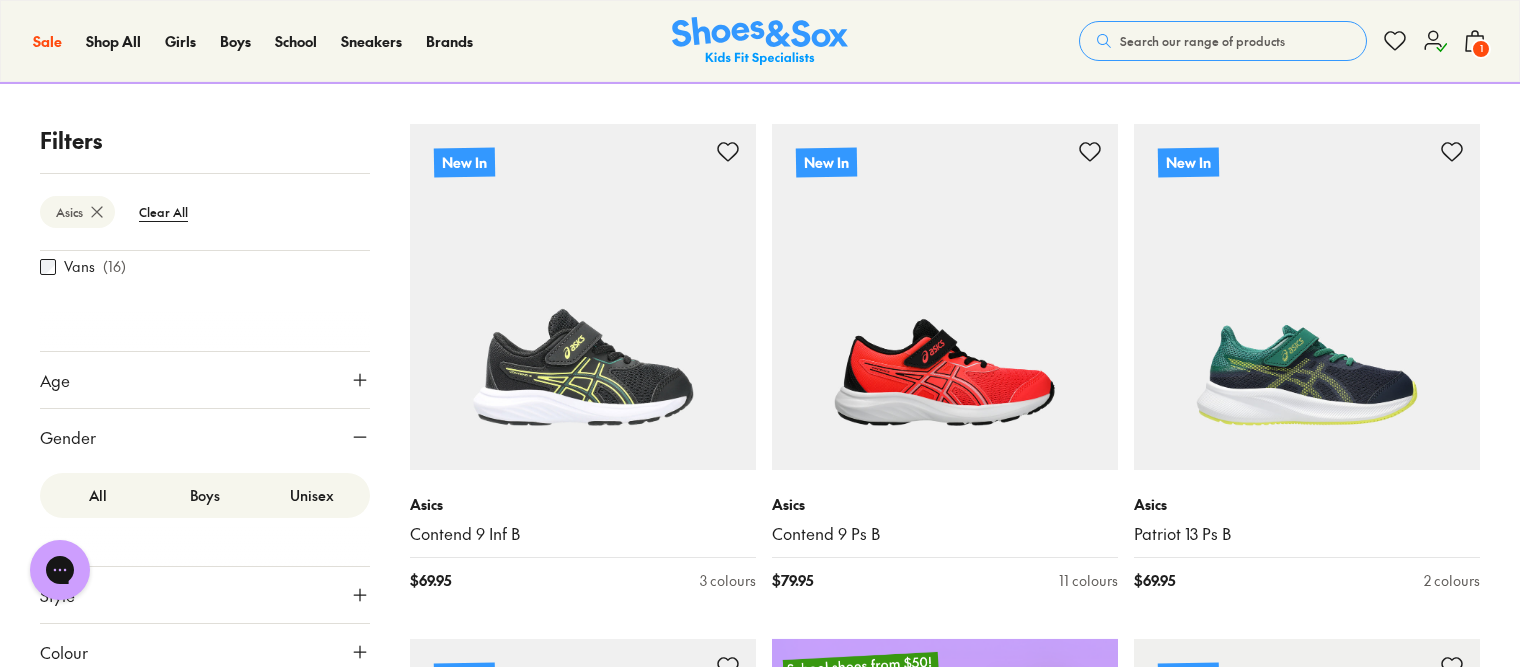 click on "Boys" at bounding box center [204, 495] 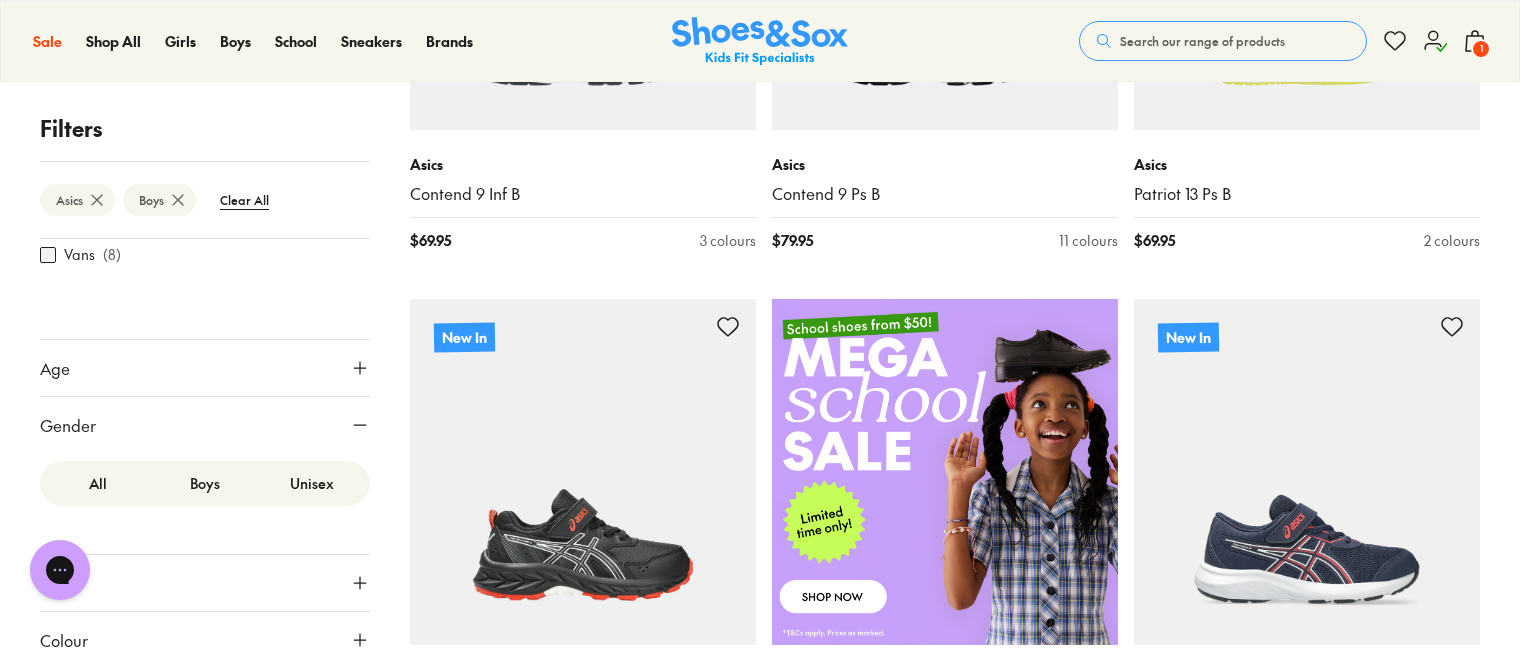 scroll, scrollTop: 663, scrollLeft: 0, axis: vertical 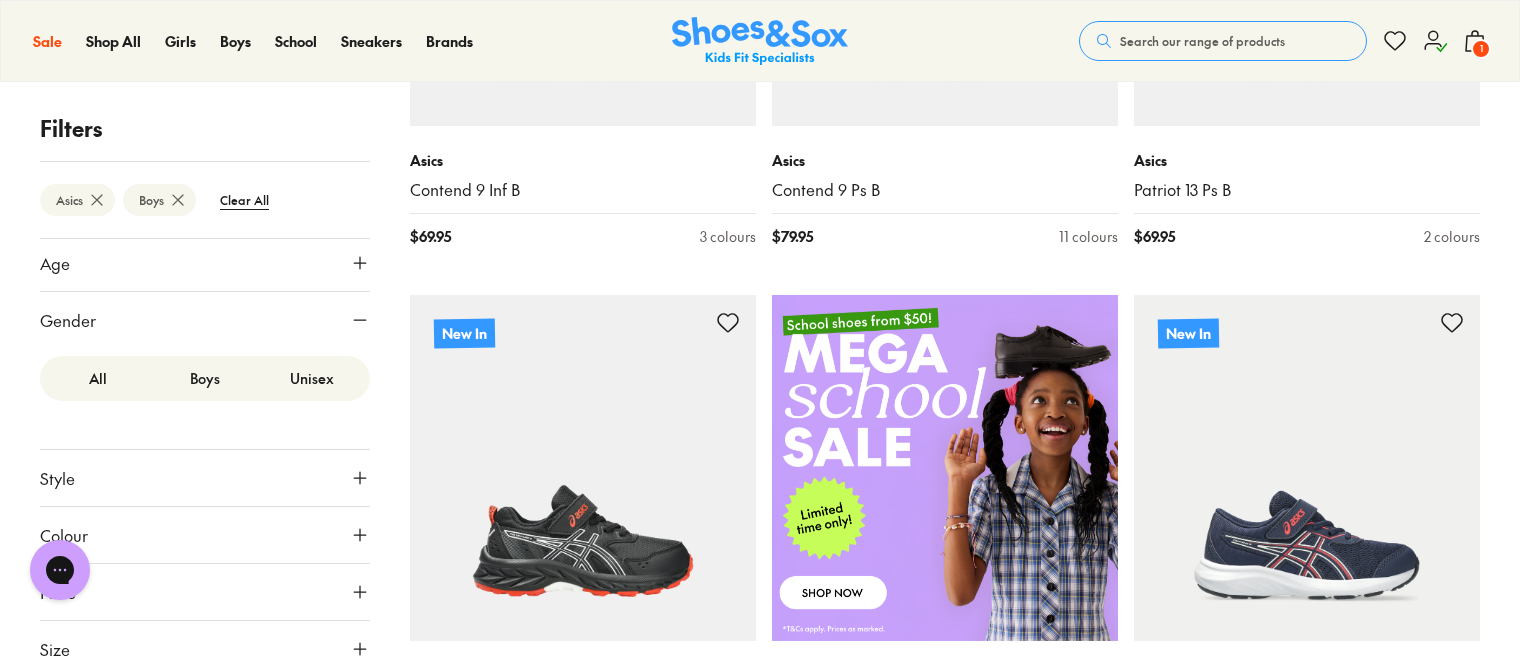click on "Size" at bounding box center [205, 649] 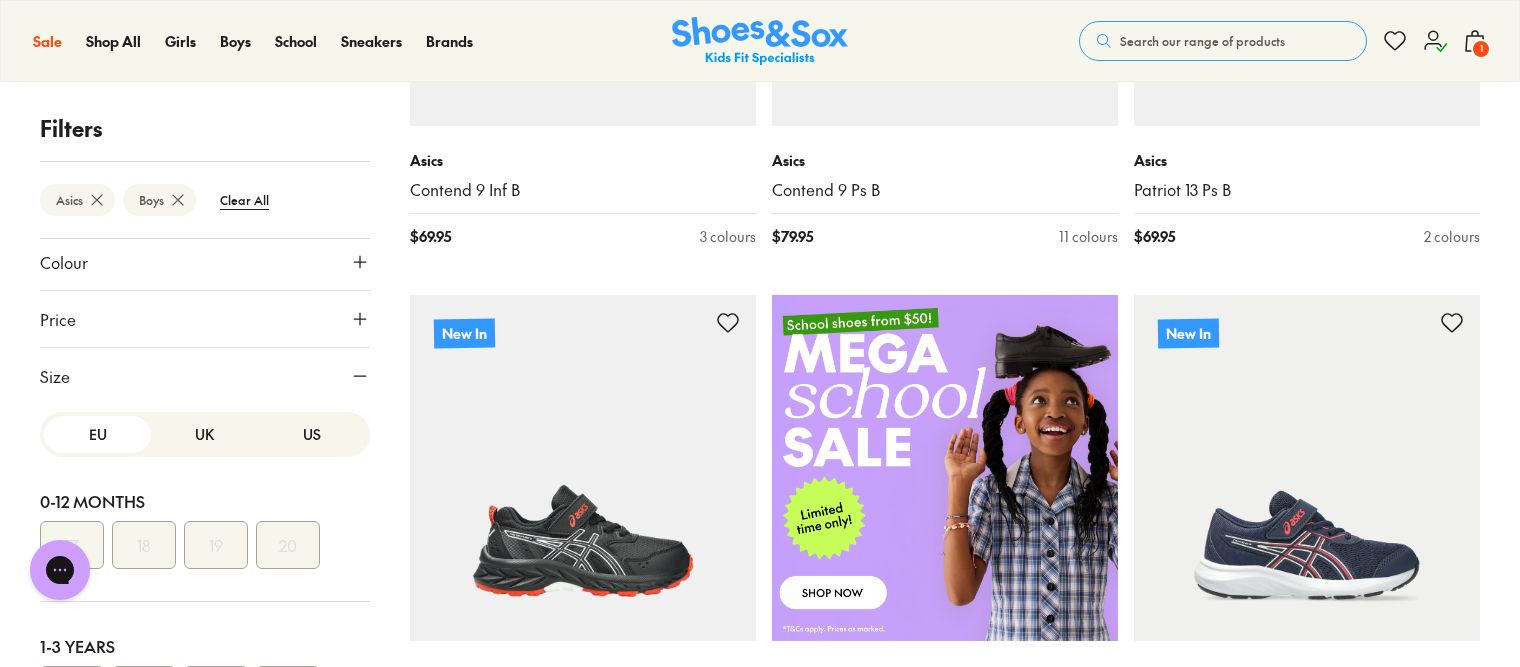 scroll, scrollTop: 734, scrollLeft: 0, axis: vertical 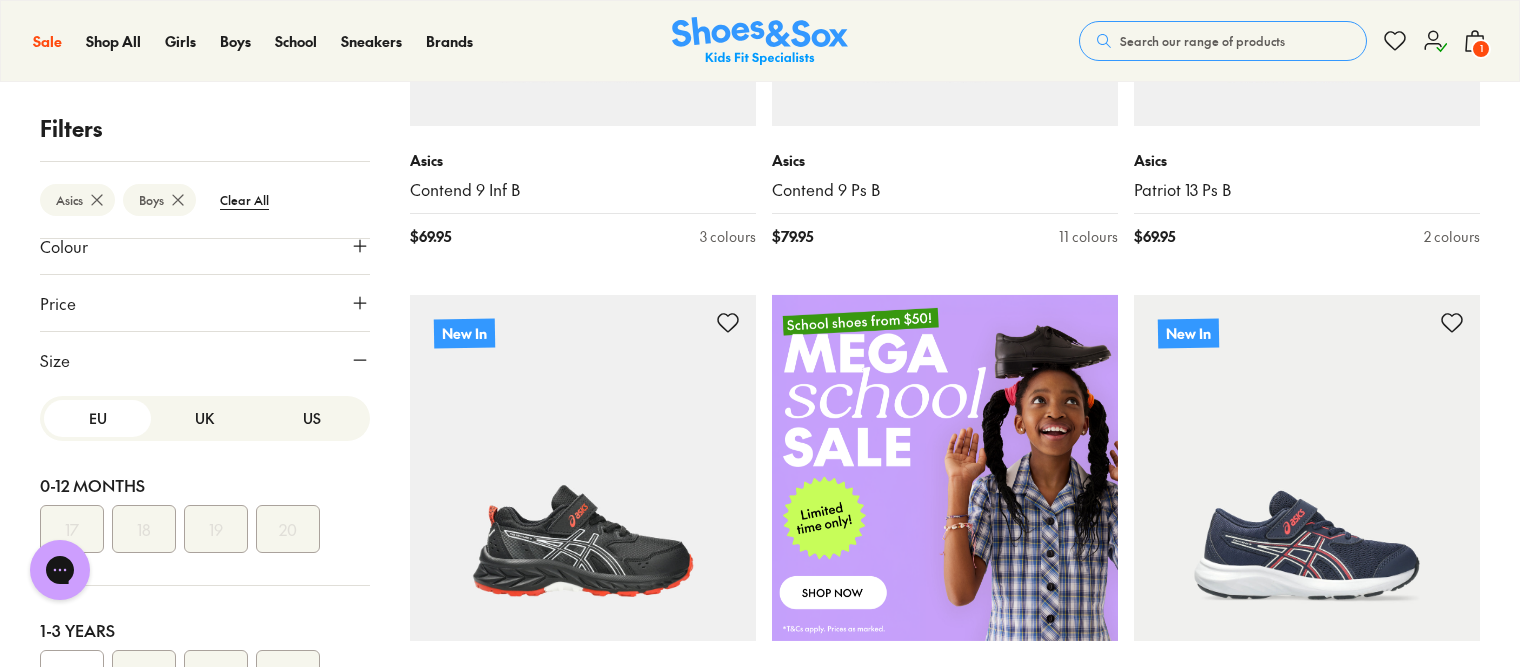 click on "US" at bounding box center [312, 418] 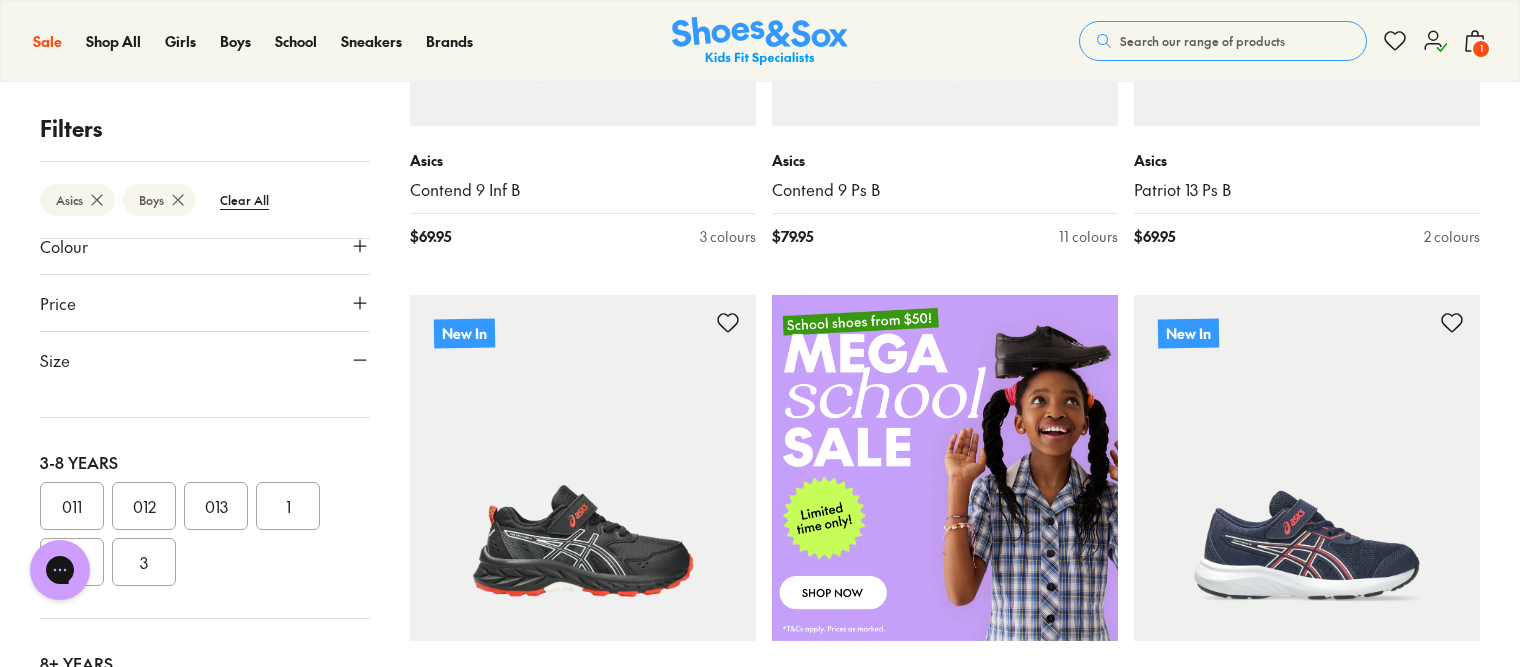 scroll, scrollTop: 329, scrollLeft: 0, axis: vertical 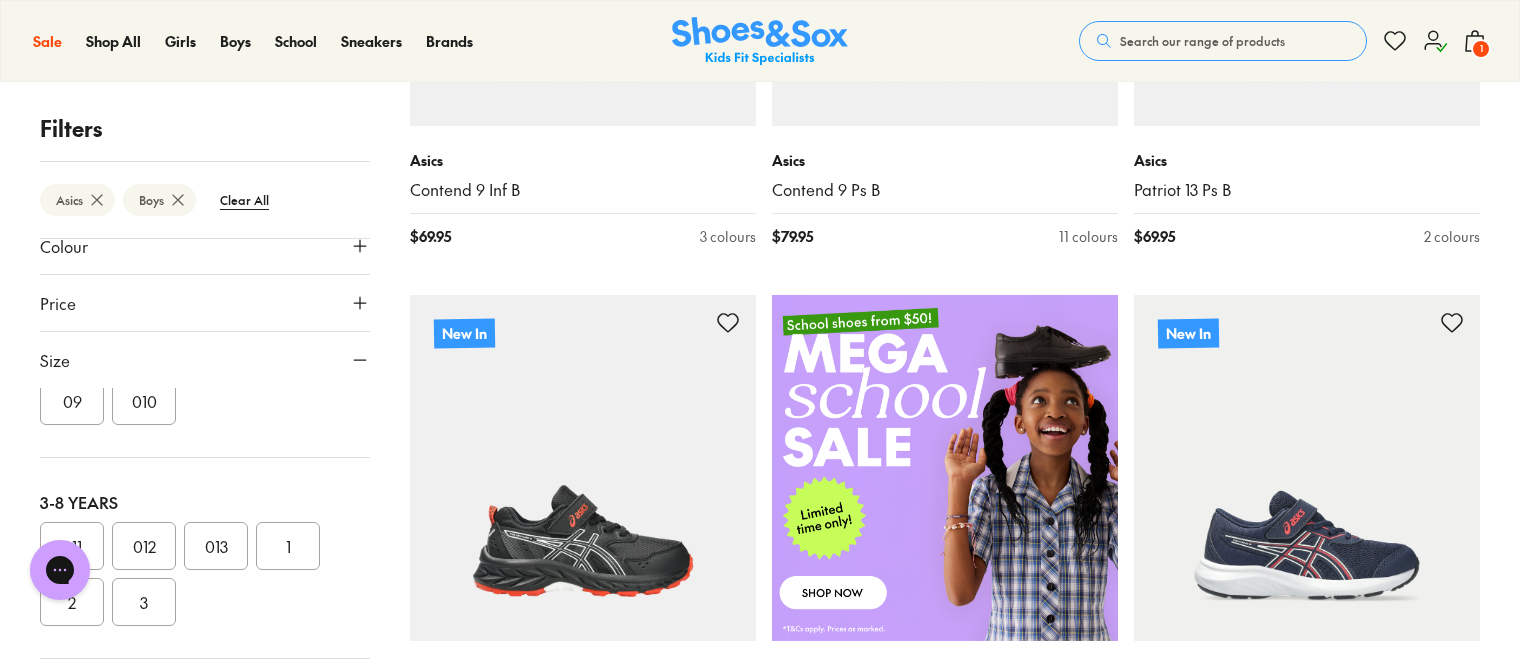 click on "013" at bounding box center (216, 546) 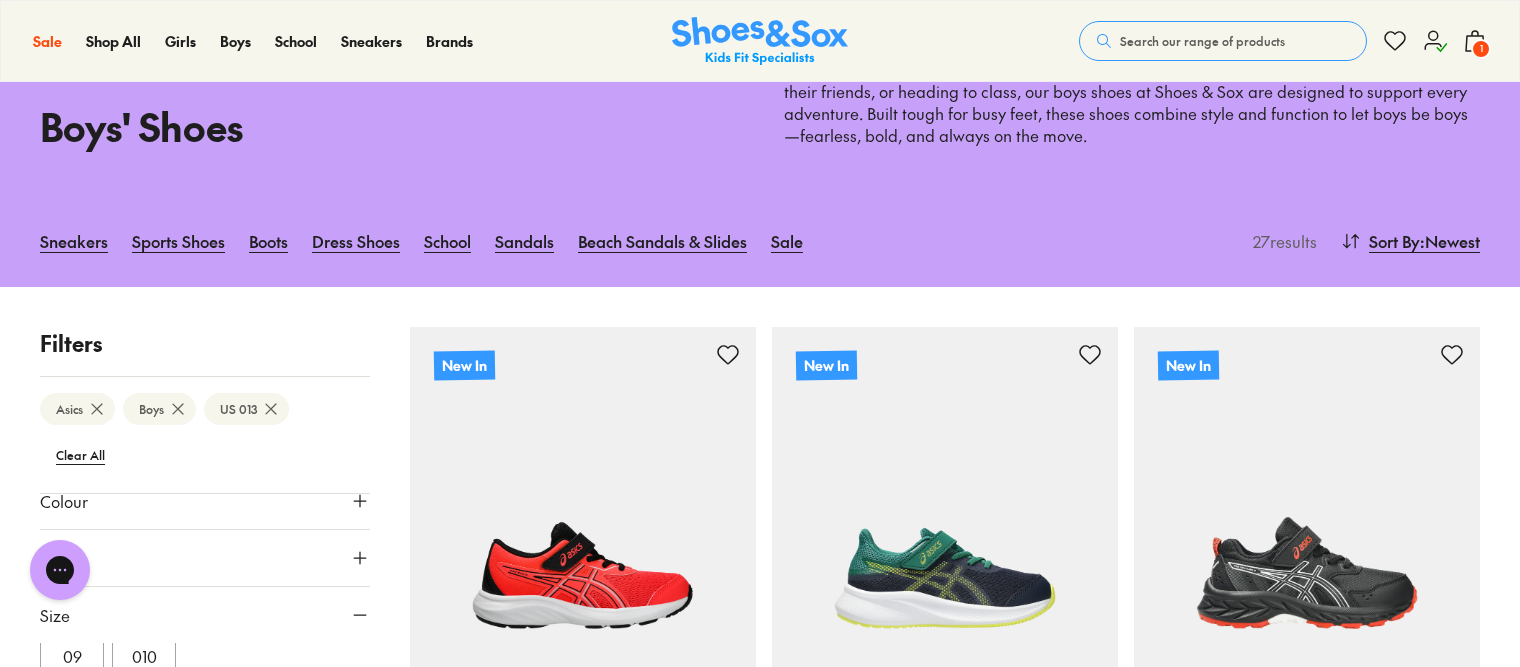 scroll, scrollTop: 165, scrollLeft: 0, axis: vertical 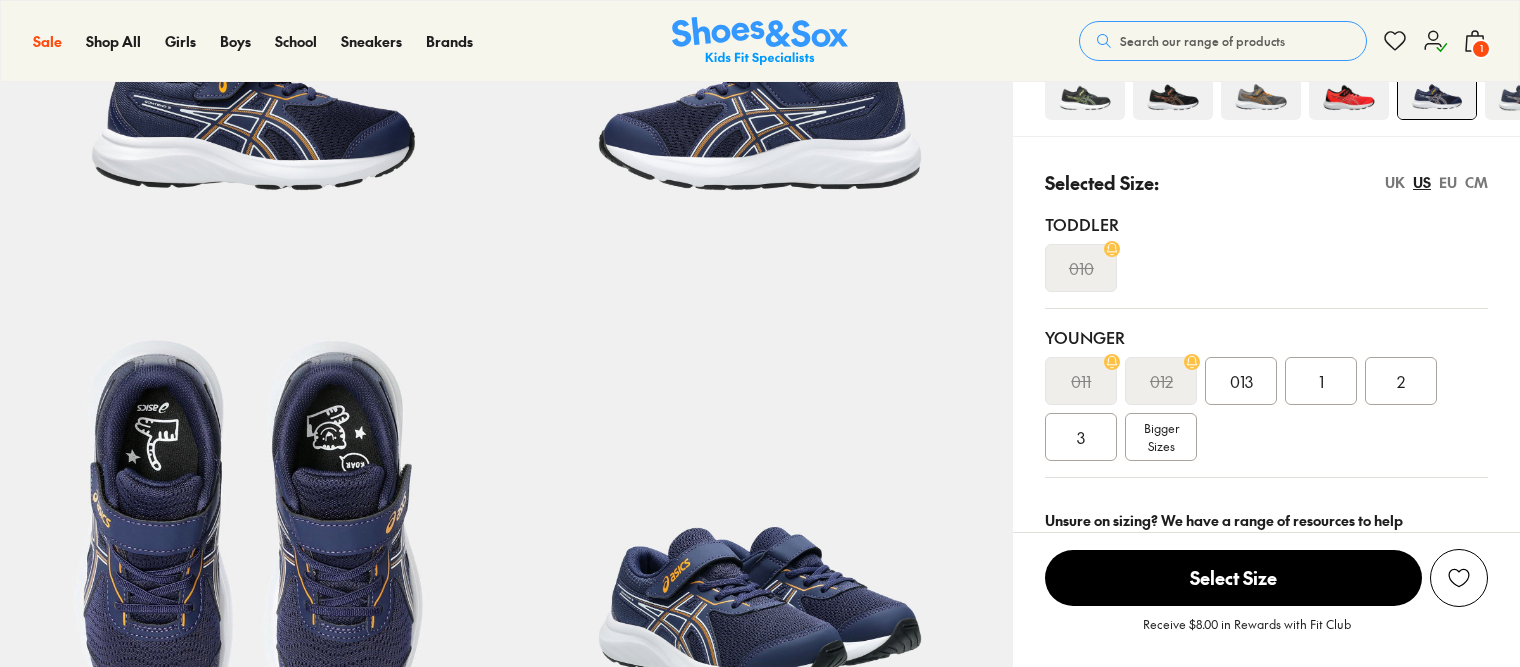 select on "*" 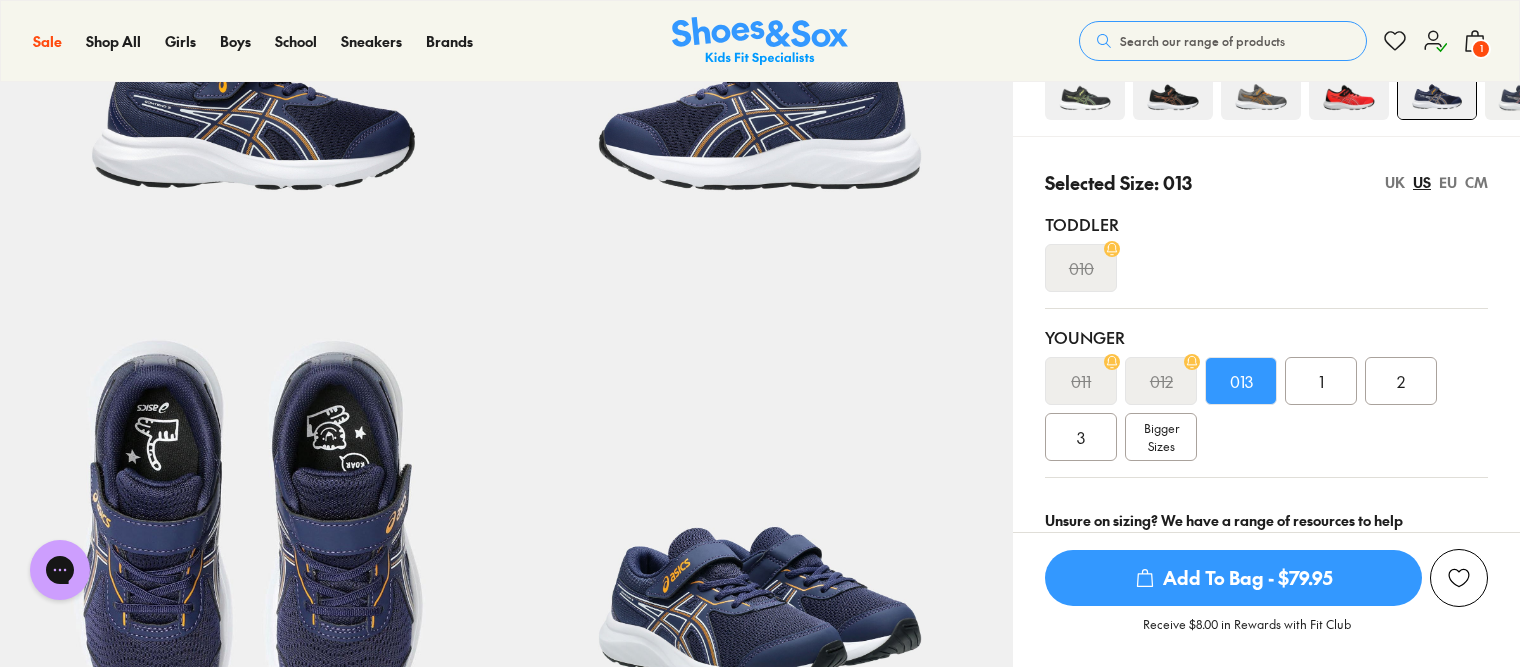 scroll, scrollTop: 0, scrollLeft: 0, axis: both 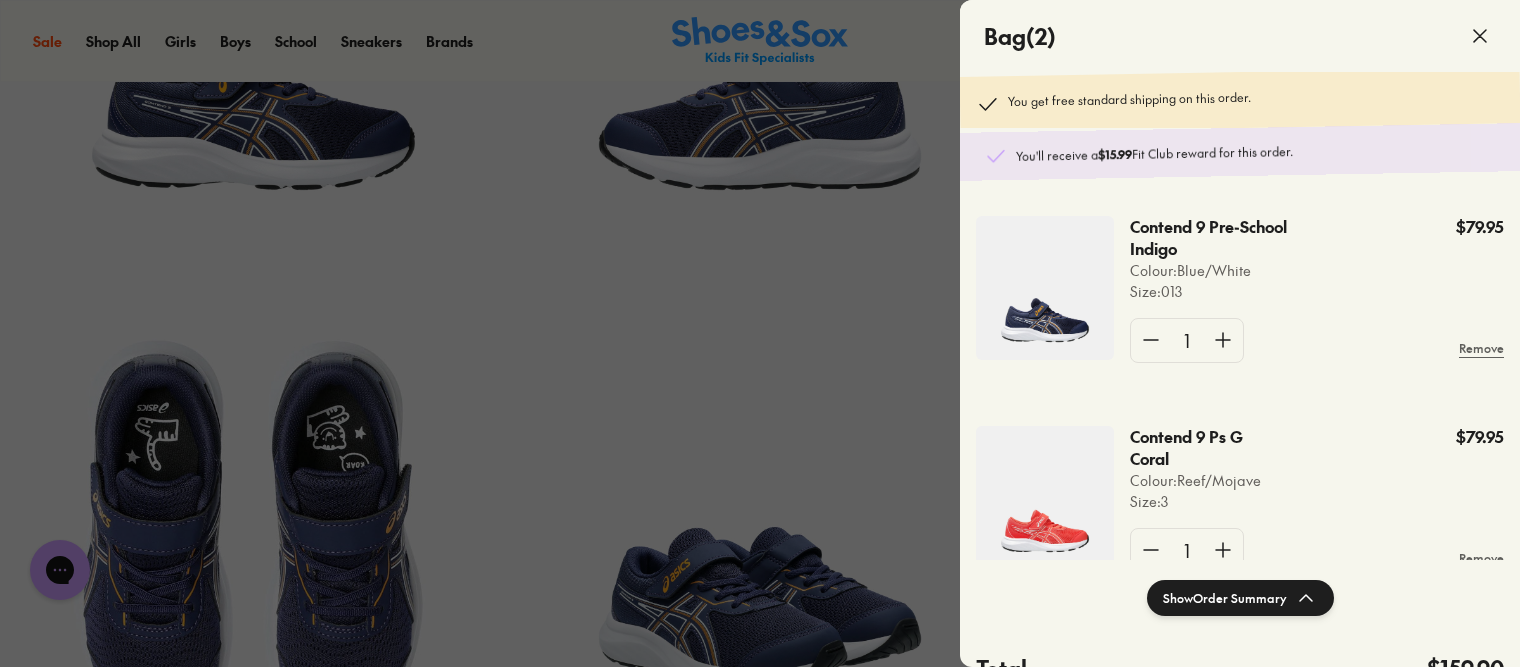 click 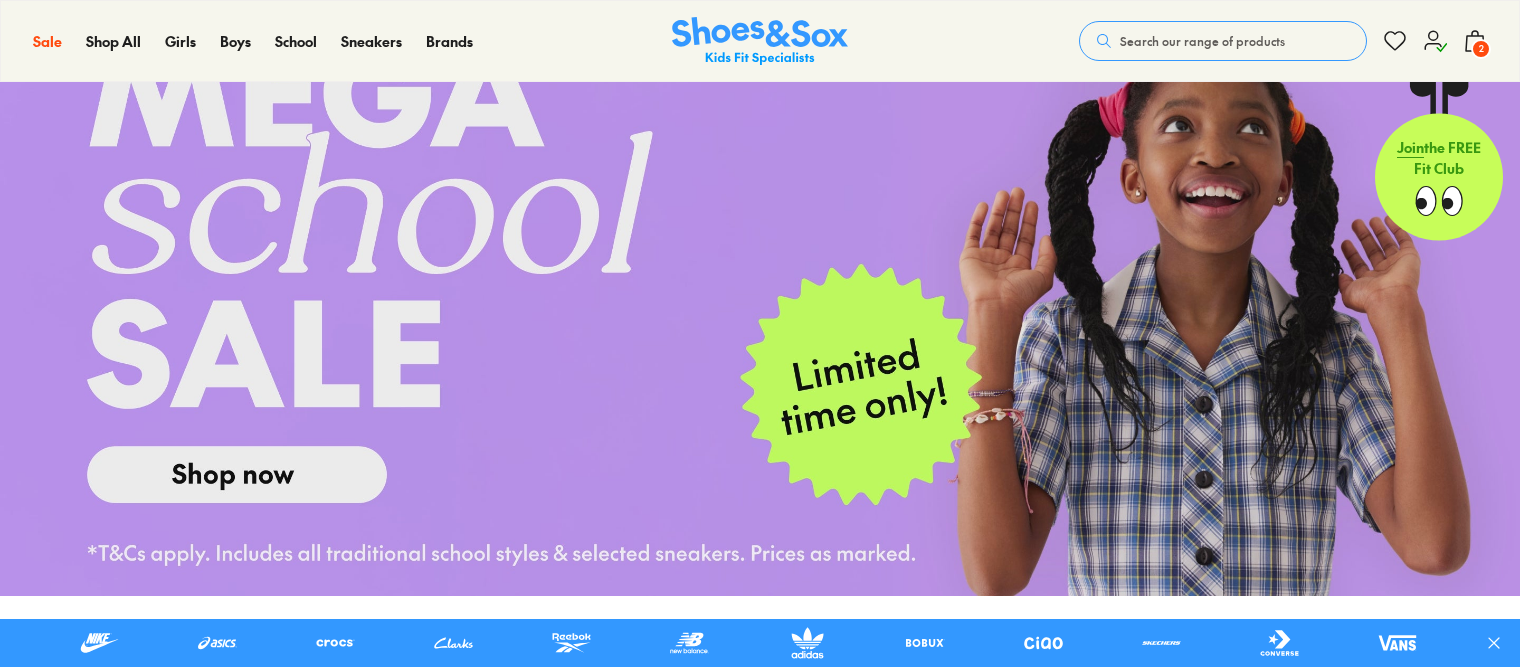 scroll, scrollTop: 190, scrollLeft: 0, axis: vertical 